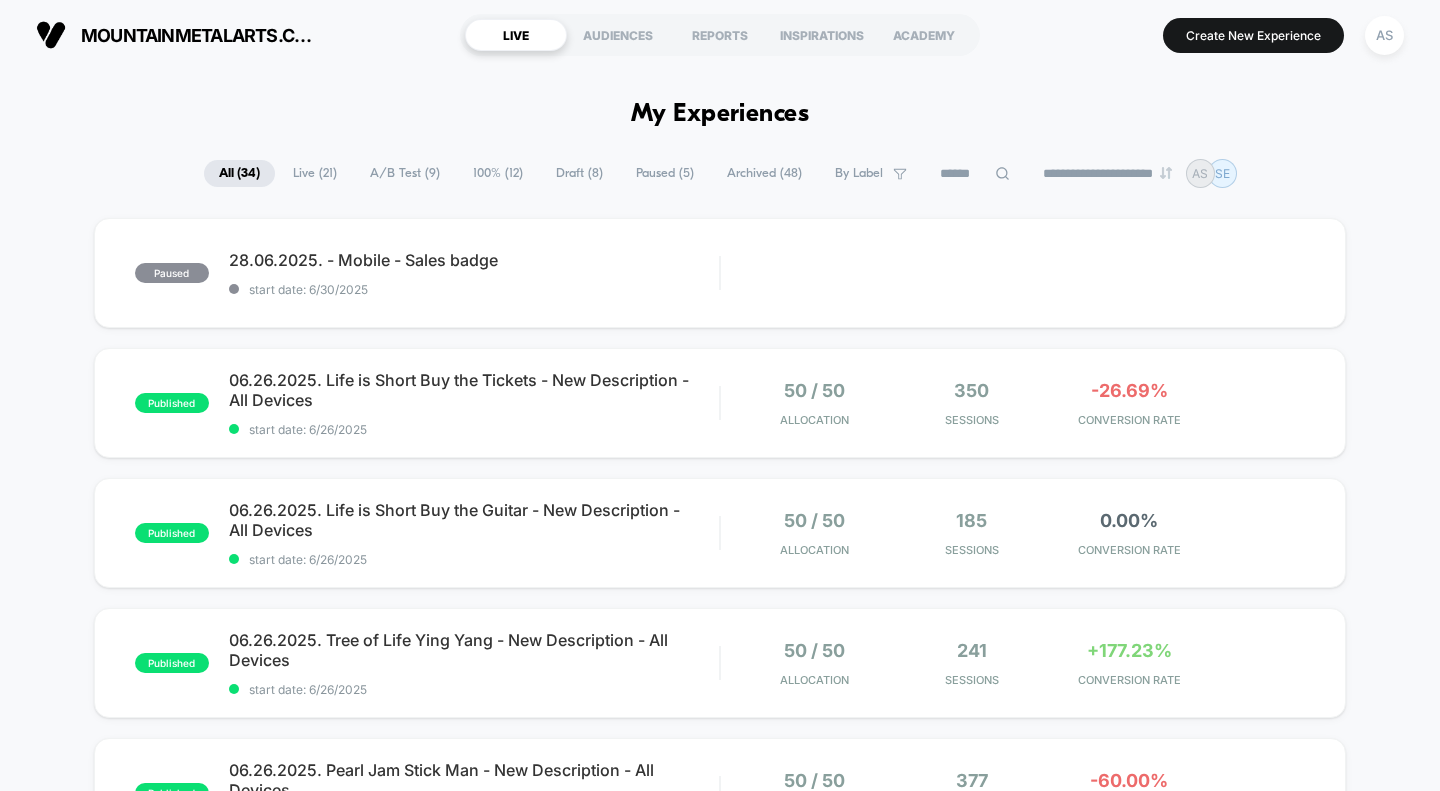 scroll, scrollTop: 0, scrollLeft: 0, axis: both 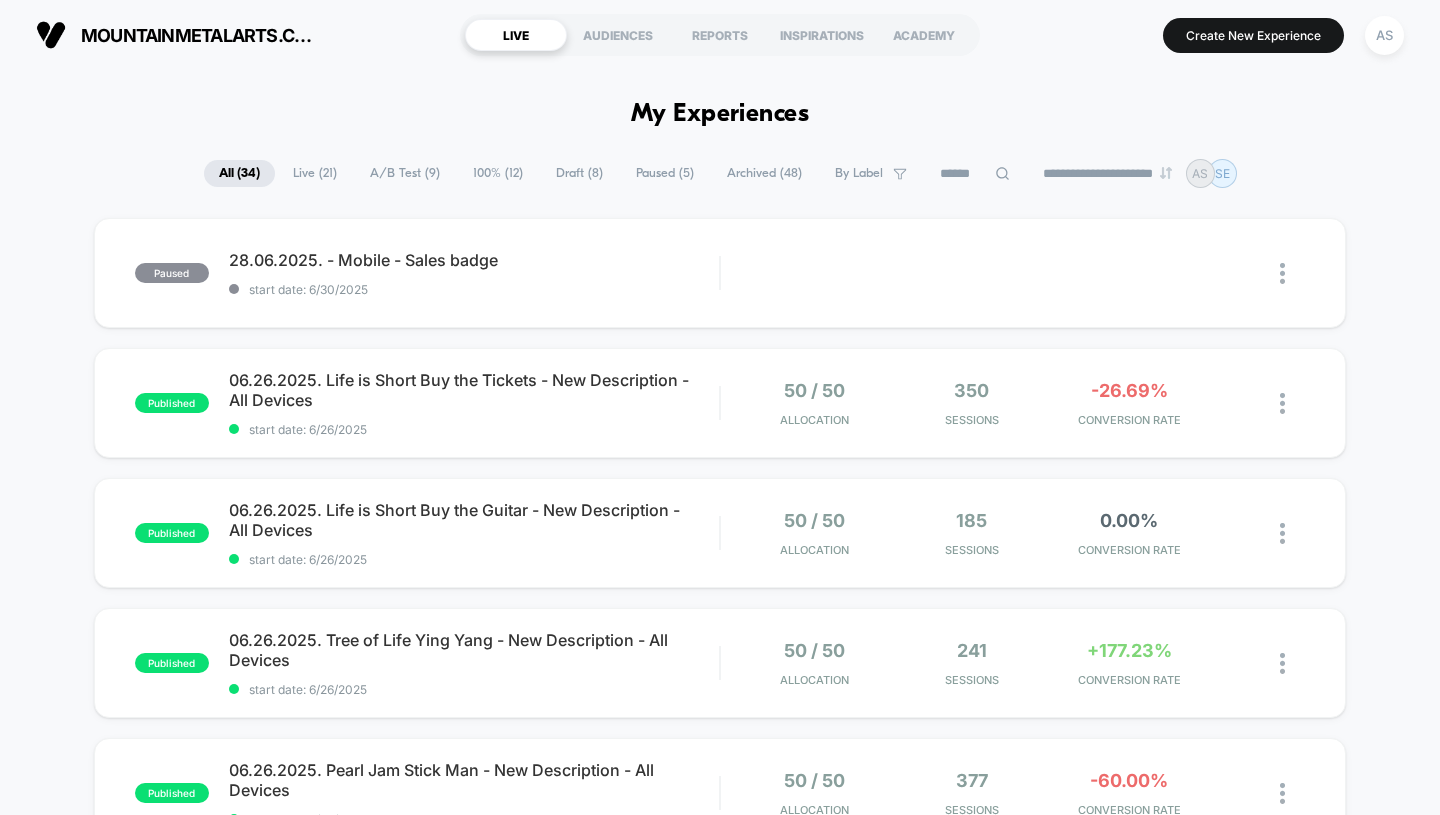 click on "AUDIENCES" at bounding box center (618, 35) 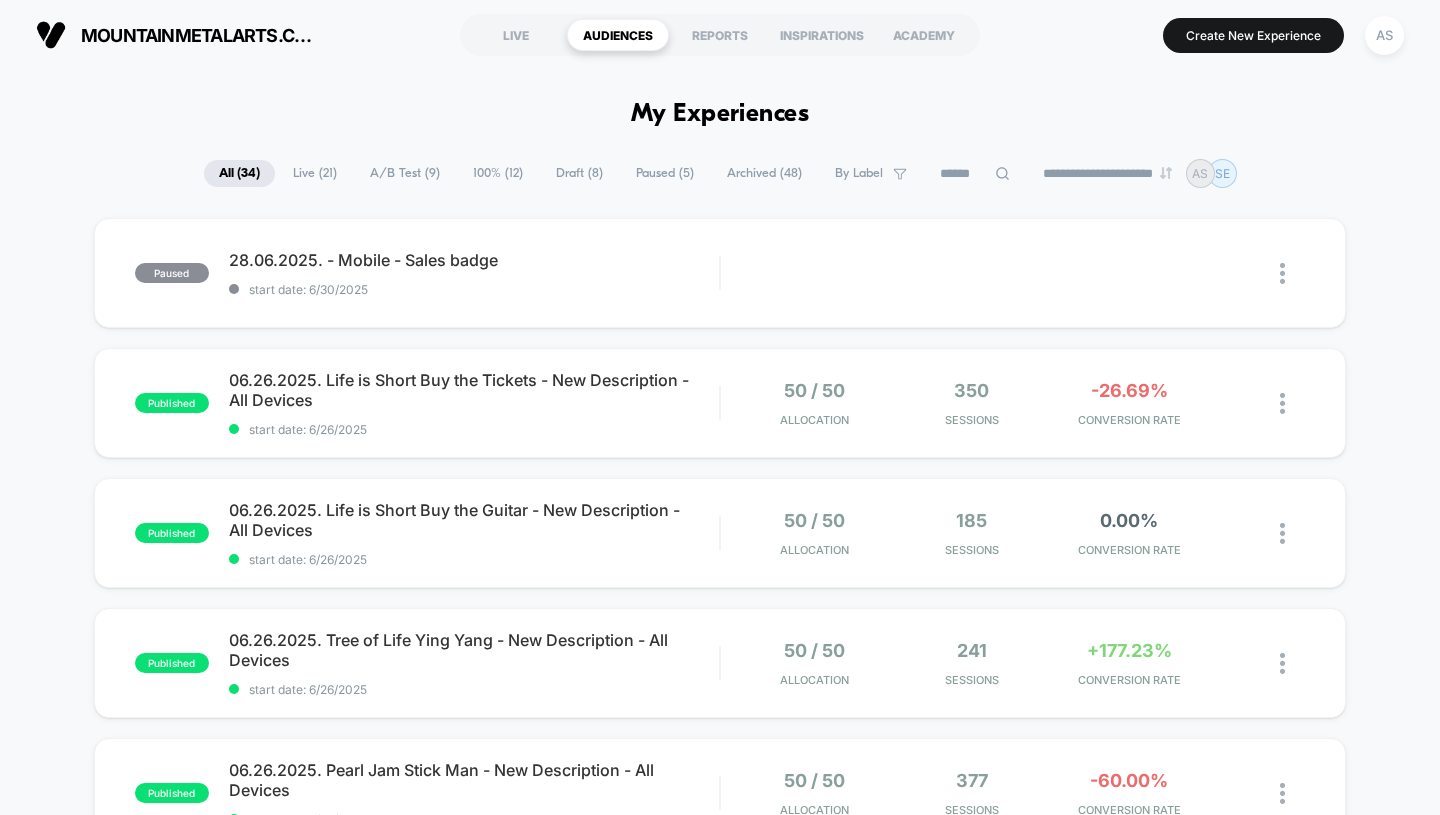click on "AUDIENCES" at bounding box center [618, 35] 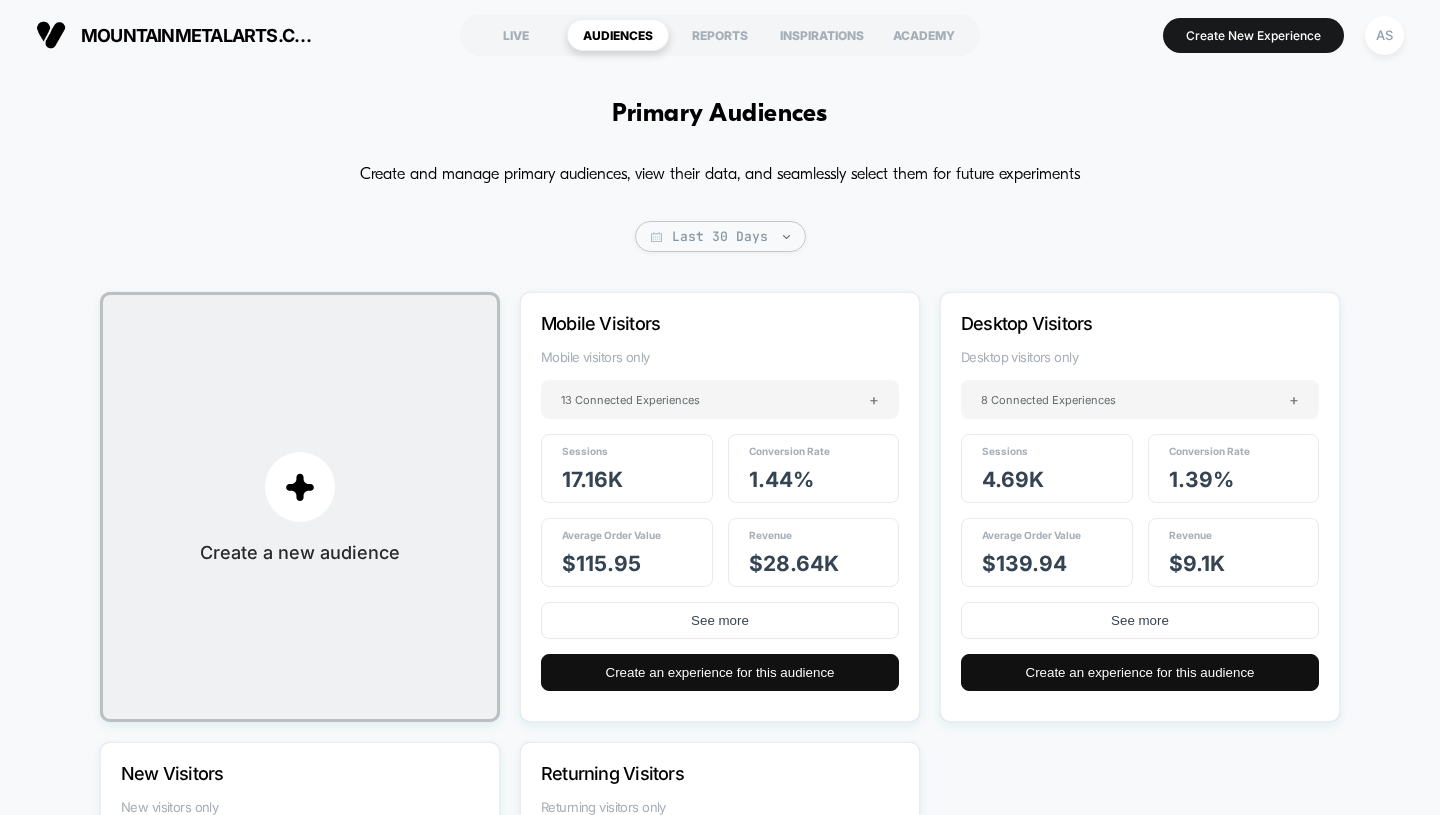 click on "REPORTS" at bounding box center (720, 35) 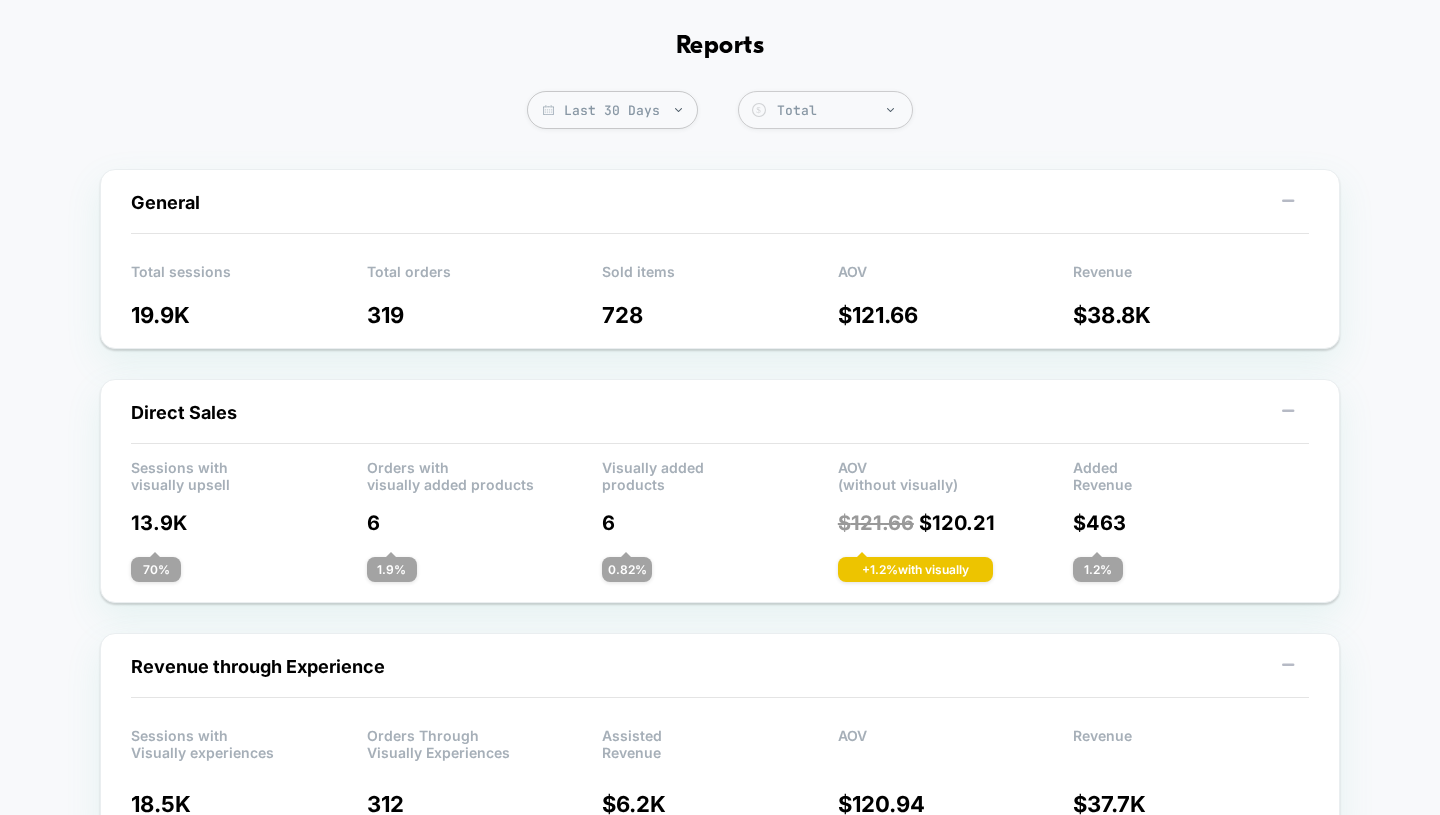 scroll, scrollTop: 0, scrollLeft: 0, axis: both 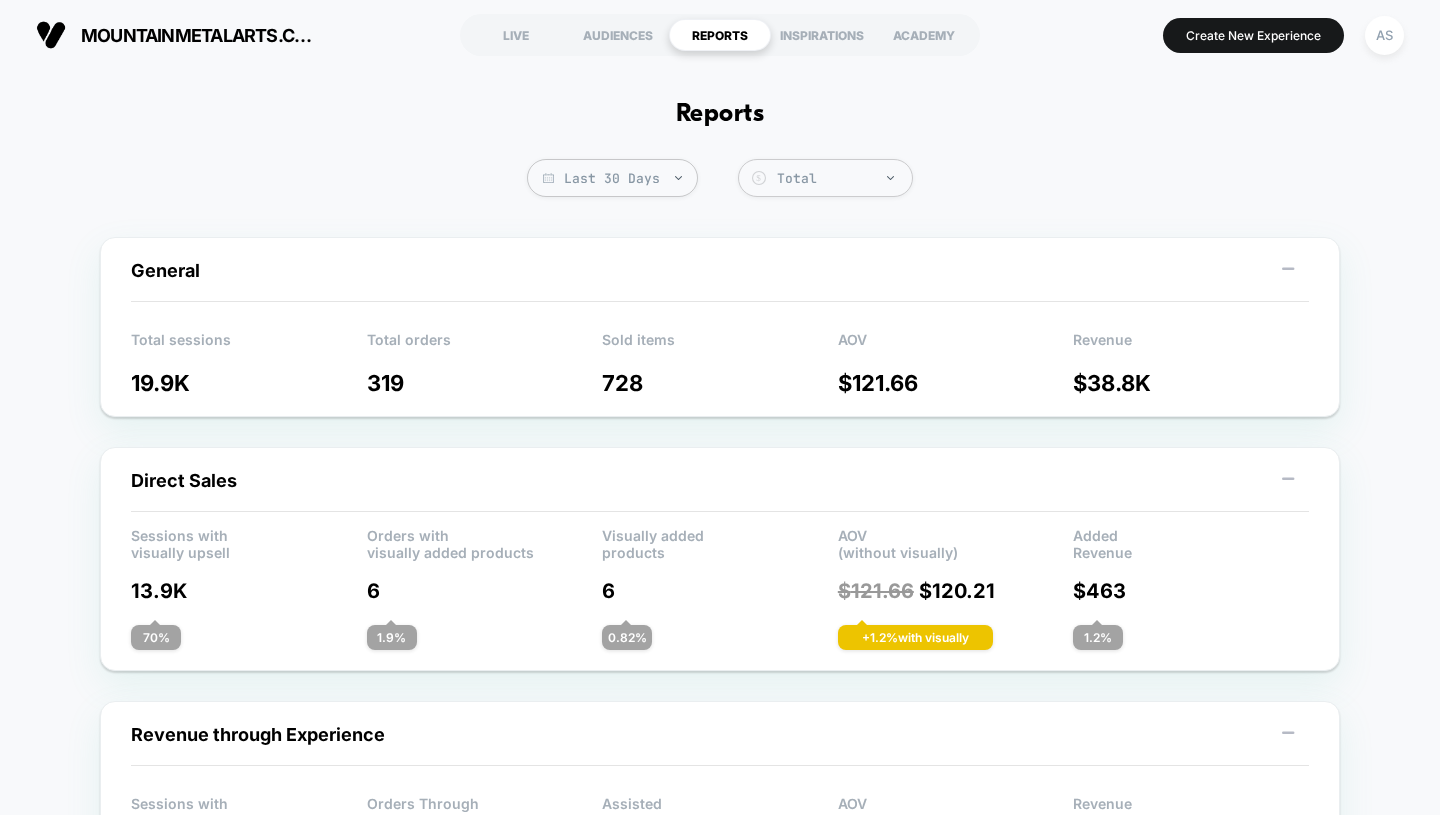click at bounding box center [548, 178] 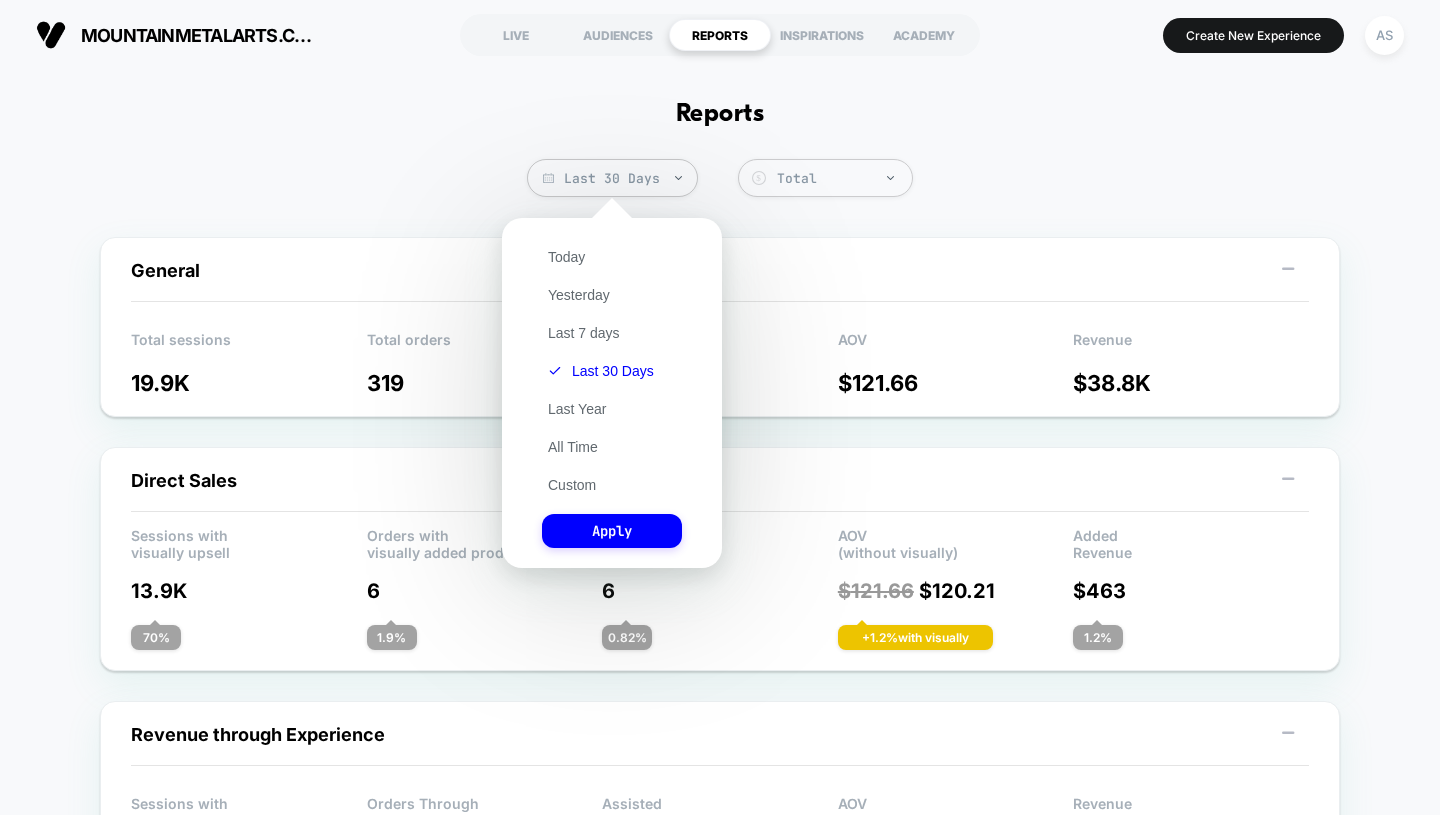 click on "Custom" at bounding box center [572, 485] 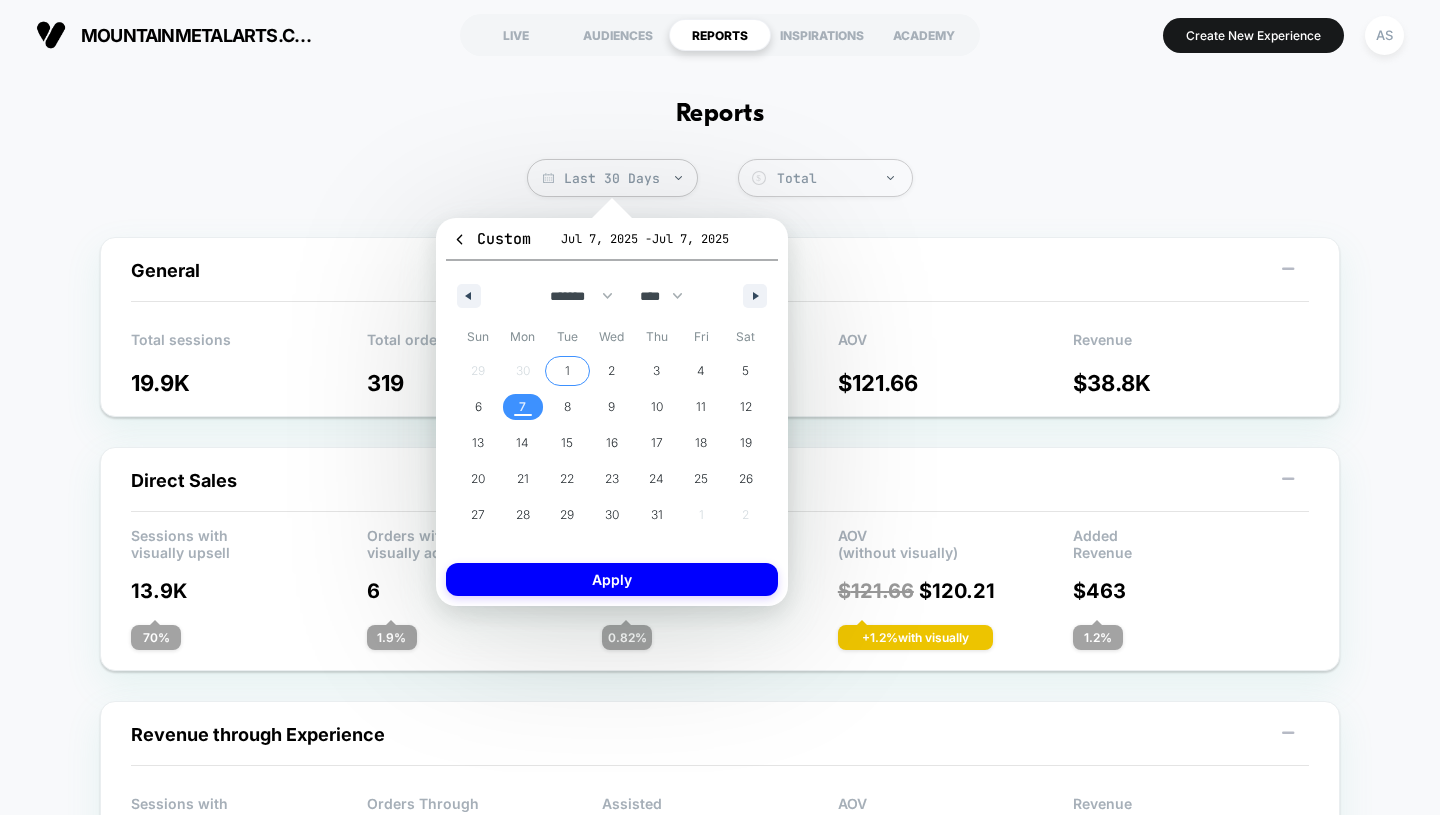 click on "29 30 1 2 3 4 5 6 7 8 9 10 11 12 13 14 15 16 17 18 19 20 21 22 23 24 25 26 27 28 29 30 31 1 2" at bounding box center [612, 443] 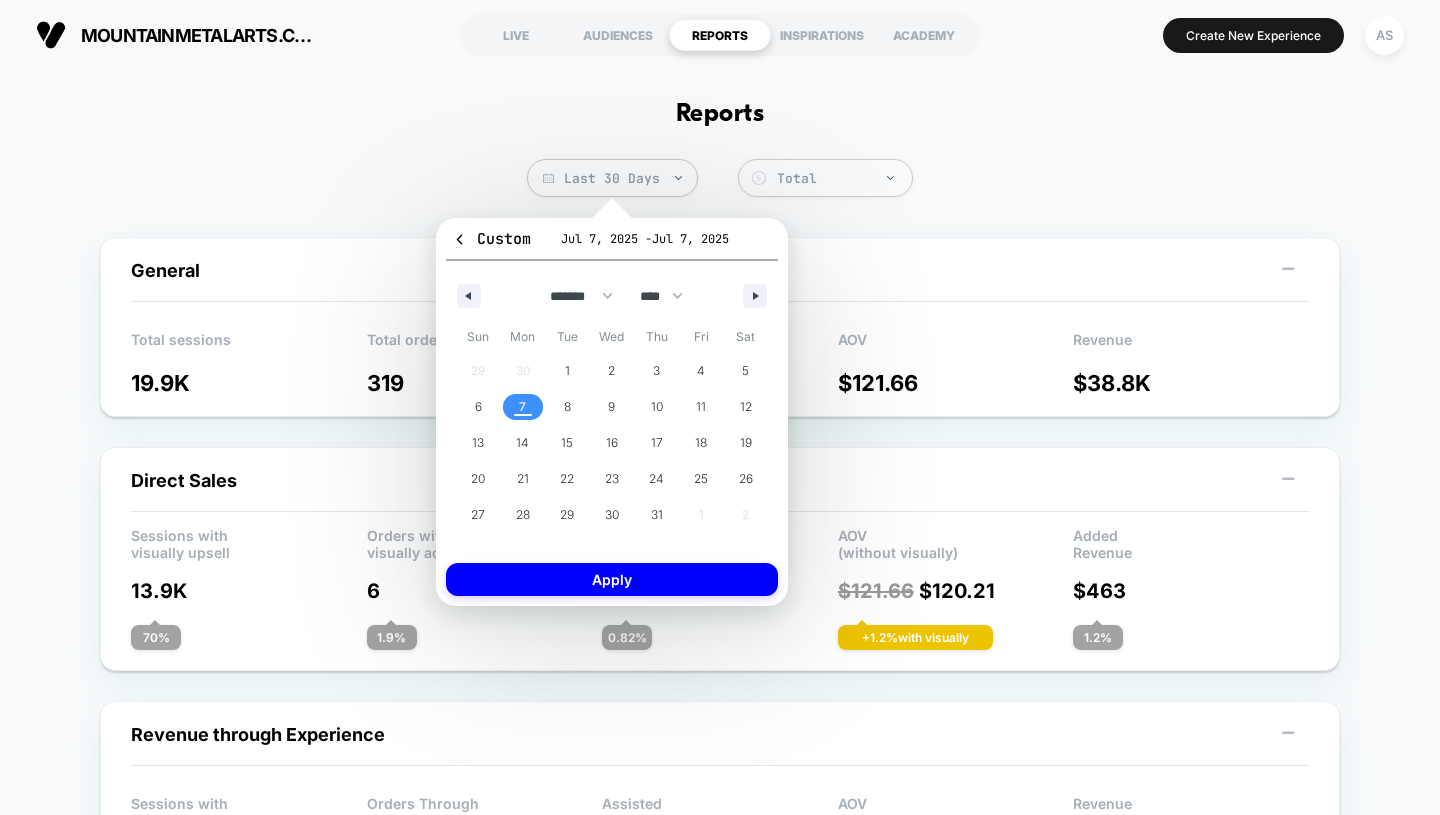 click at bounding box center (469, 296) 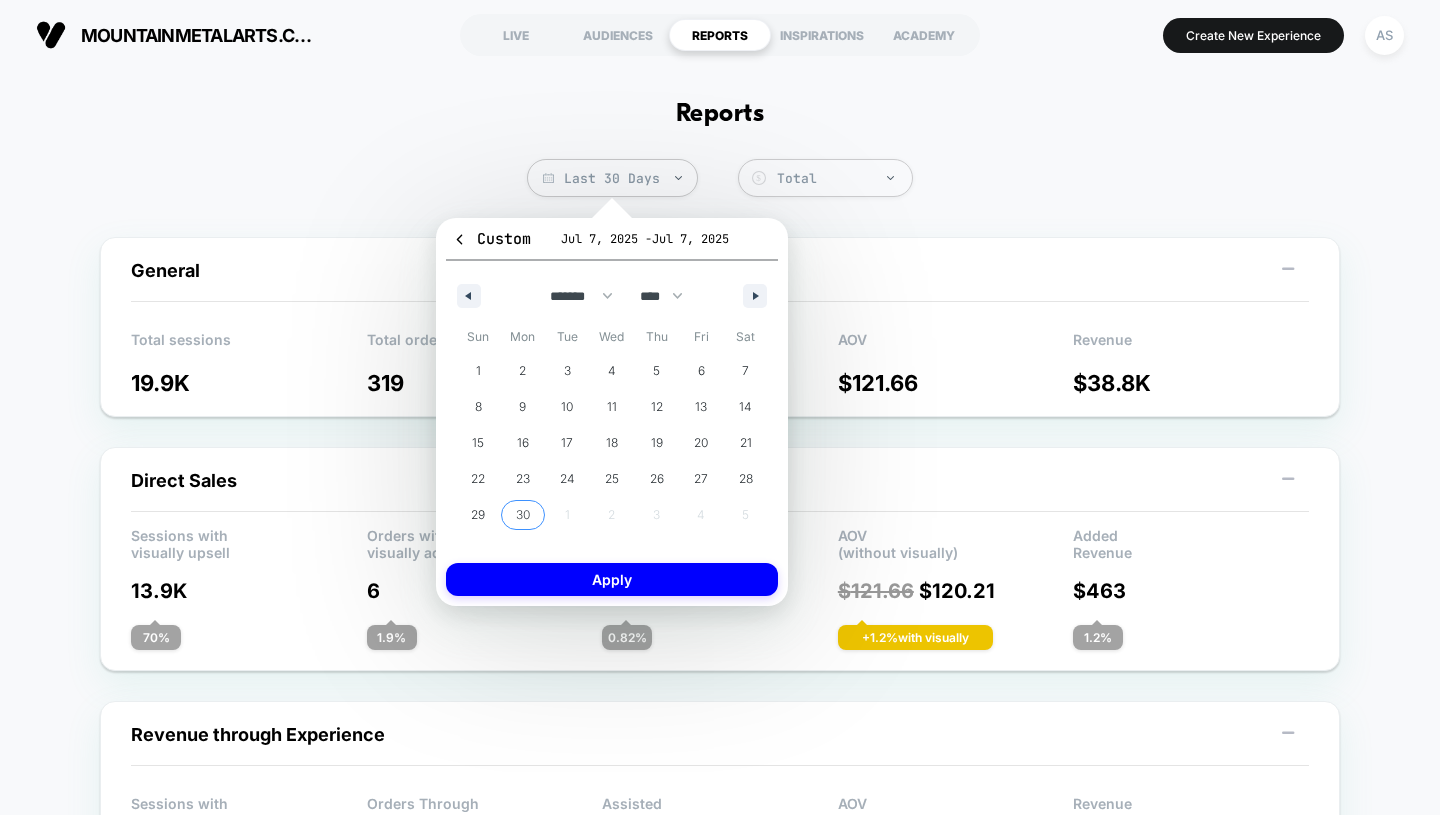 click on "30" at bounding box center [523, 515] 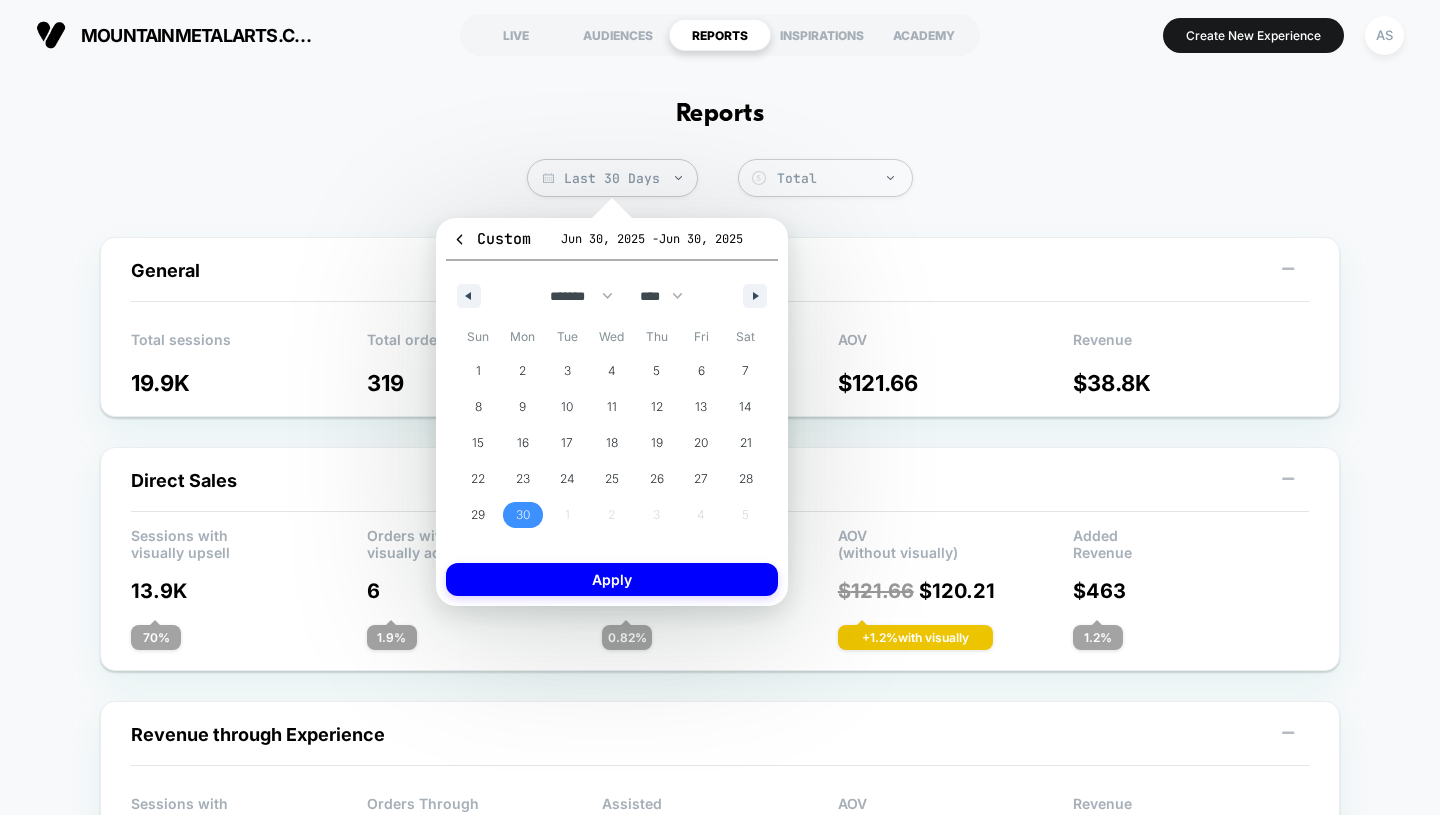 click at bounding box center [758, 296] 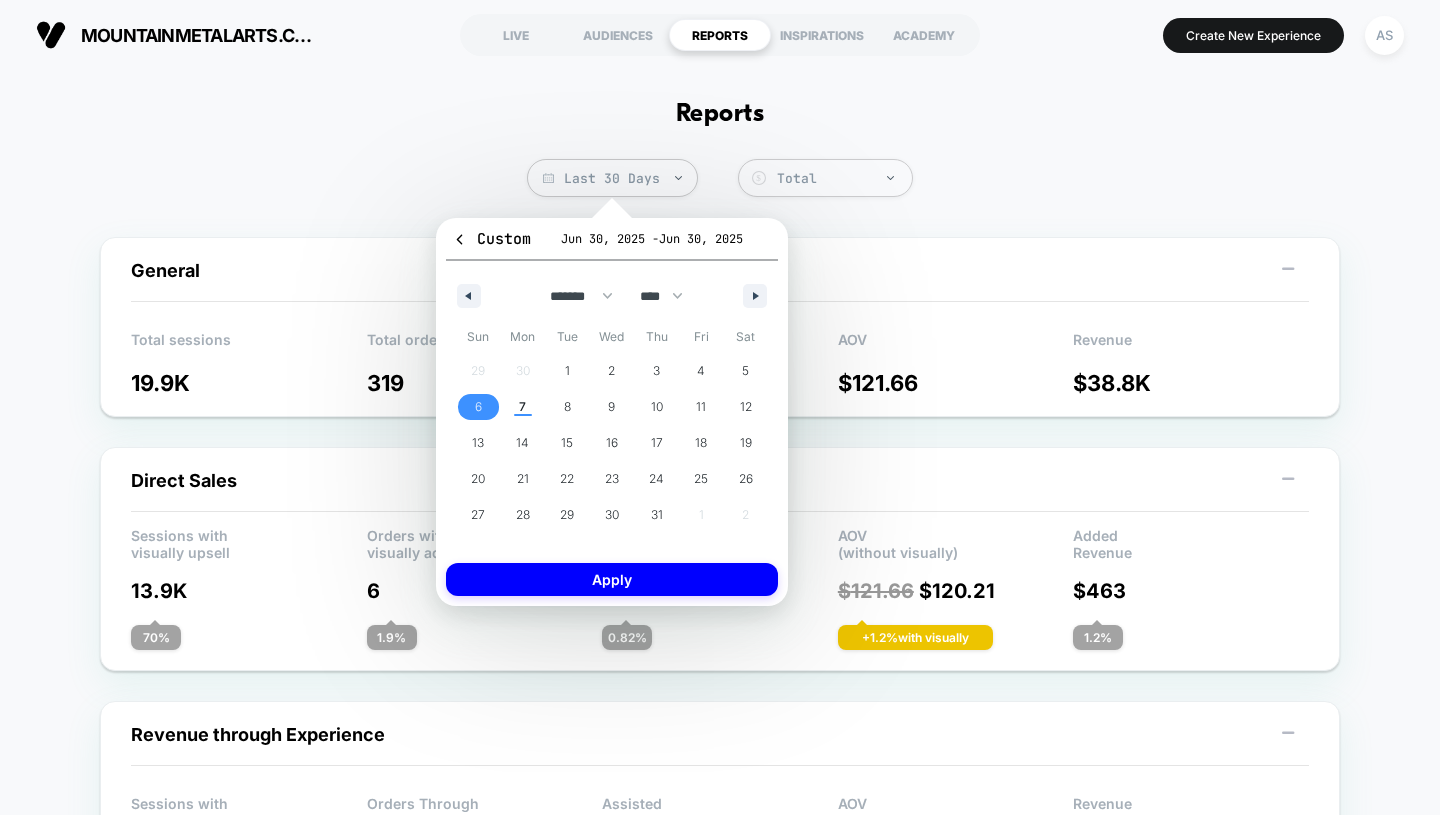 click on "6" at bounding box center (478, 407) 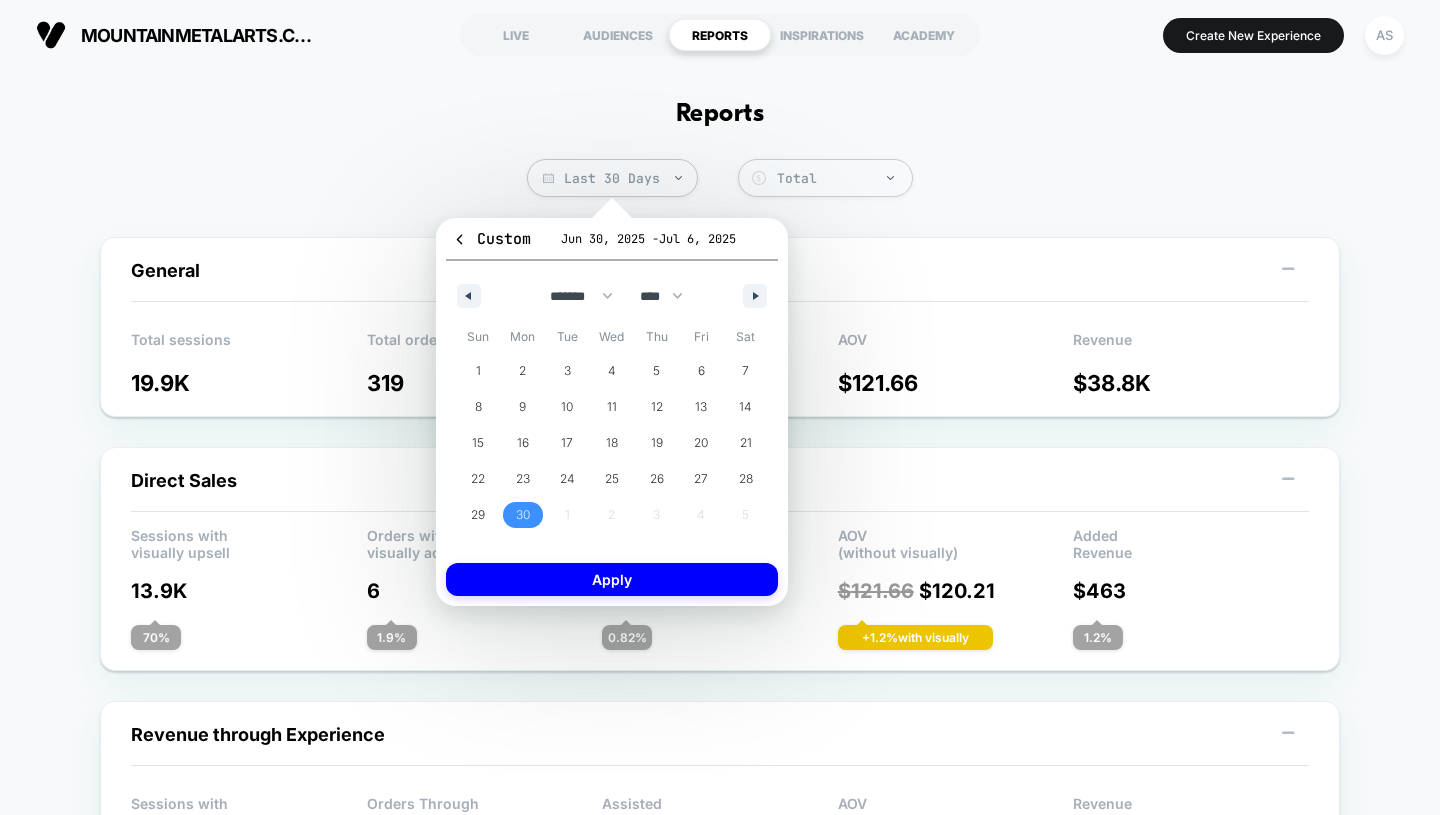 click on "Apply" at bounding box center (612, 579) 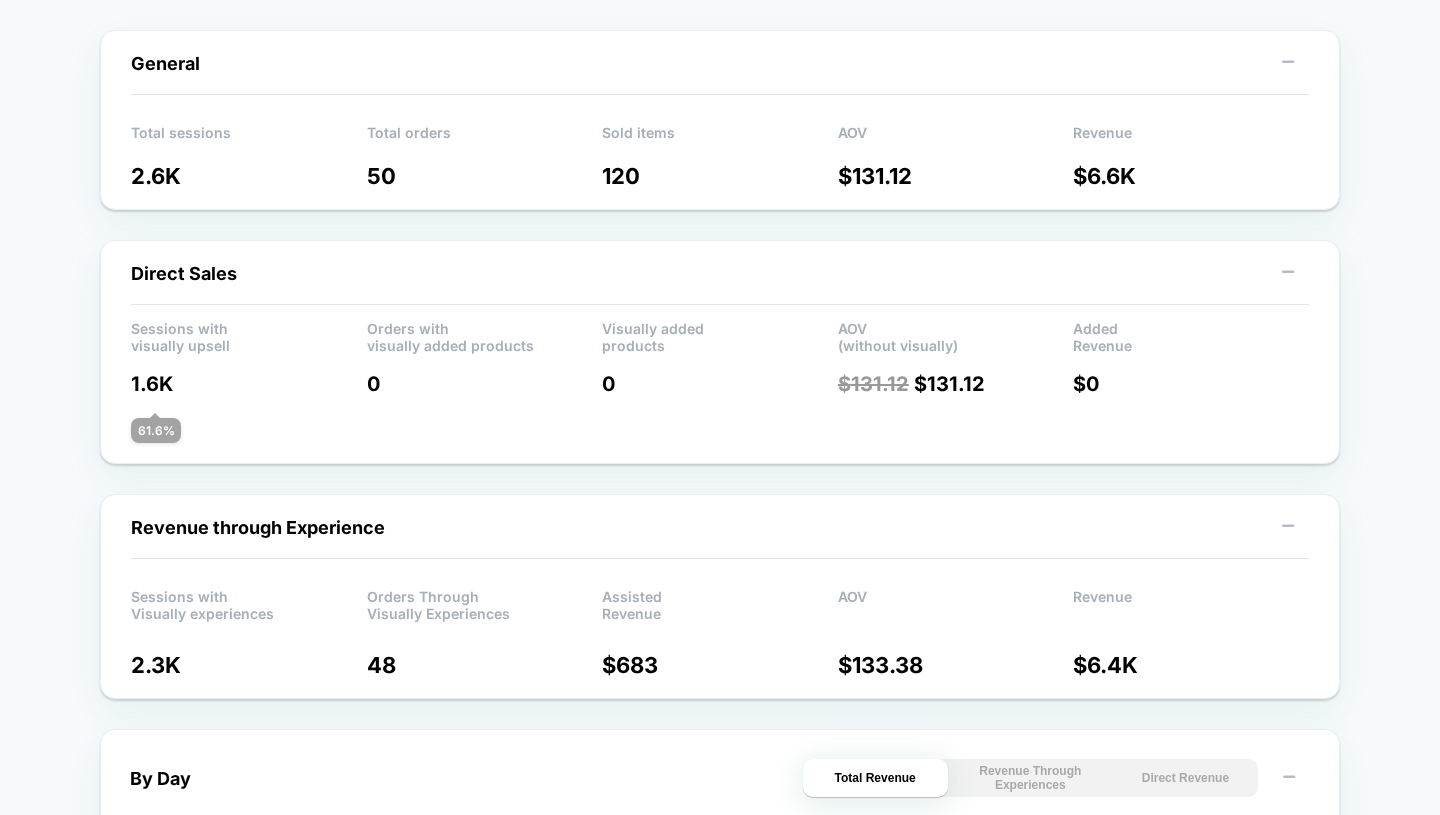 scroll, scrollTop: 0, scrollLeft: 0, axis: both 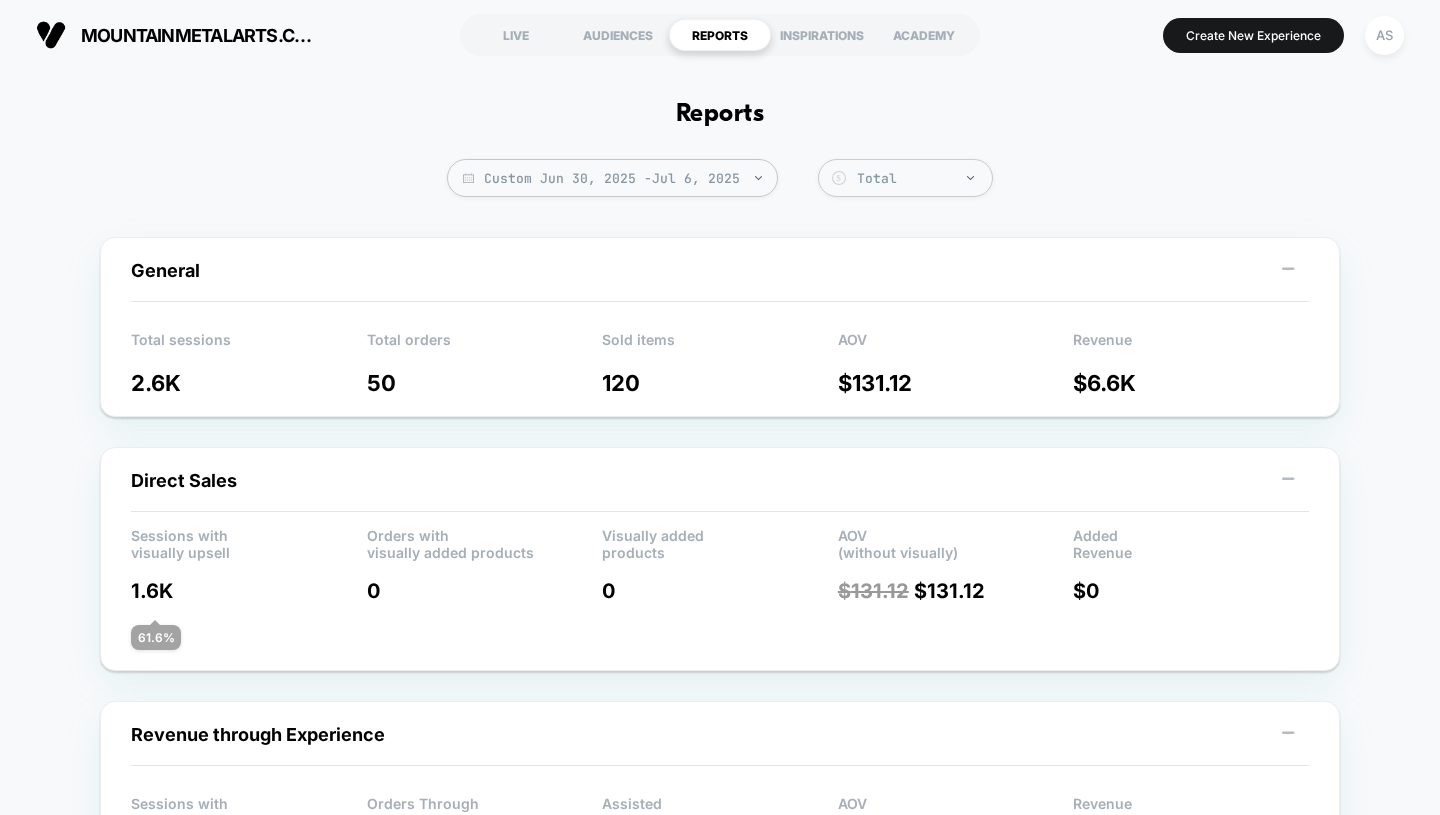 click on "Custom     Jun 30, 2025    -    Jul 6, 2025" at bounding box center (612, 178) 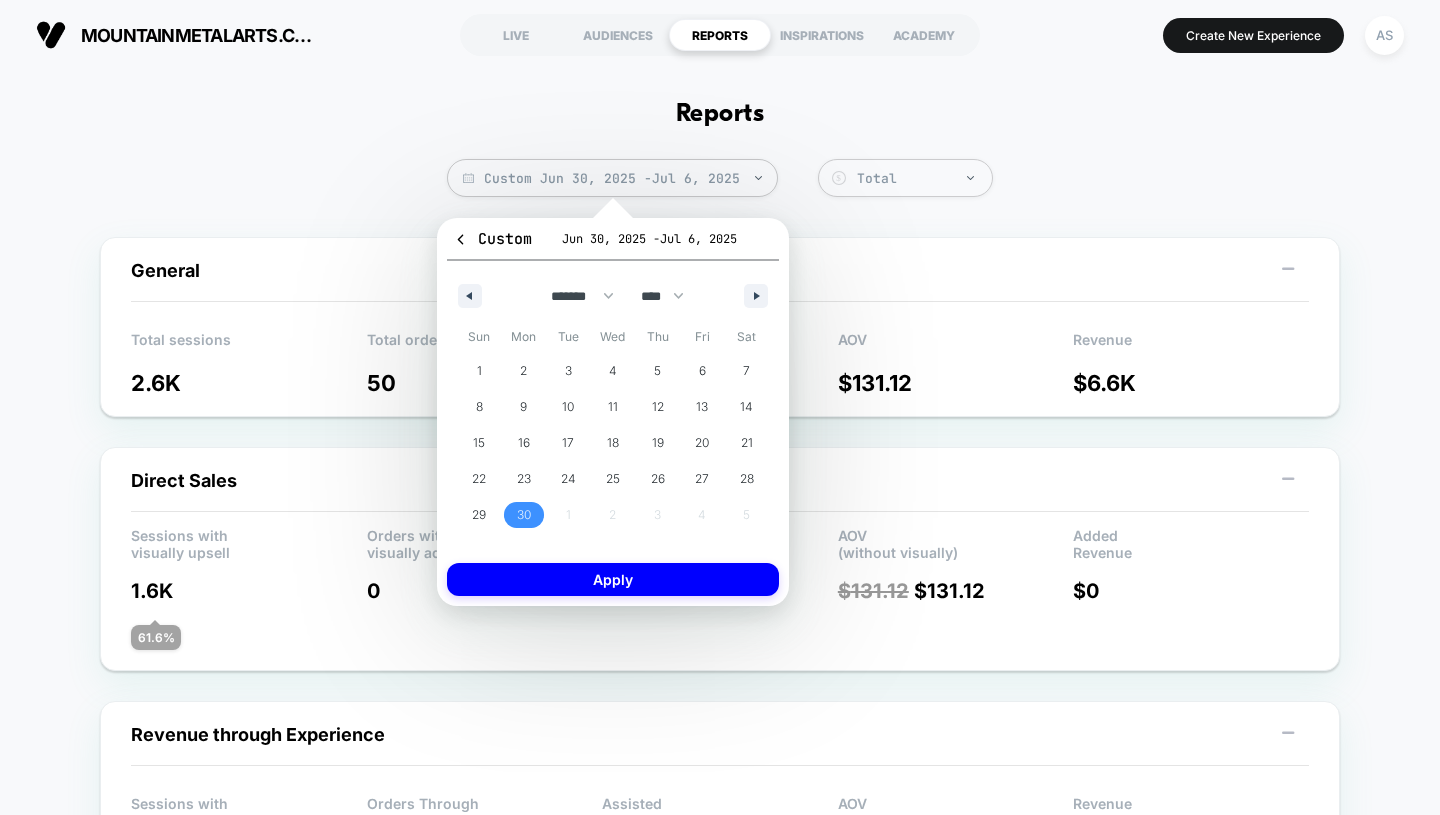 click at bounding box center (756, 296) 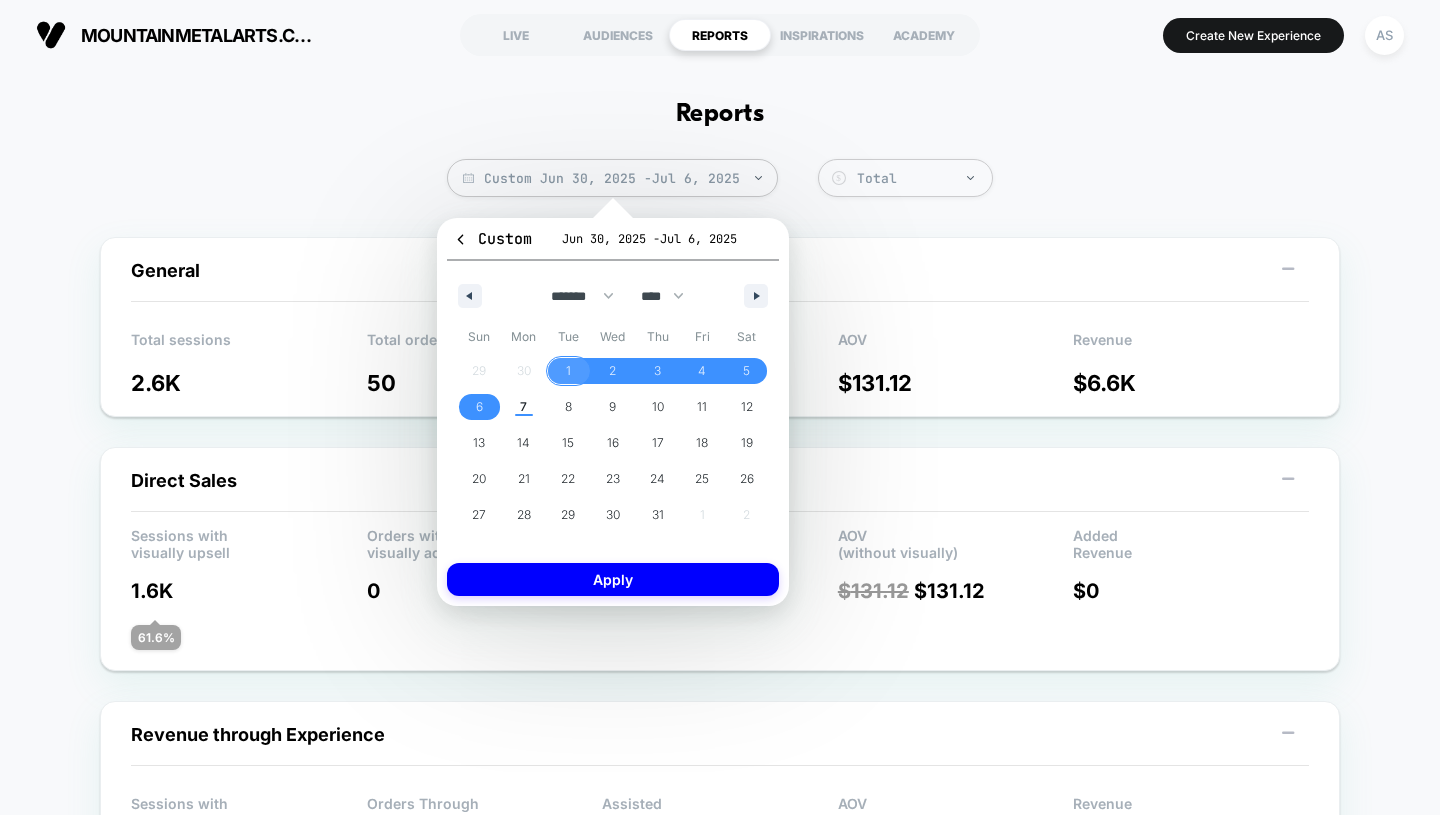 click on "1" at bounding box center (568, 371) 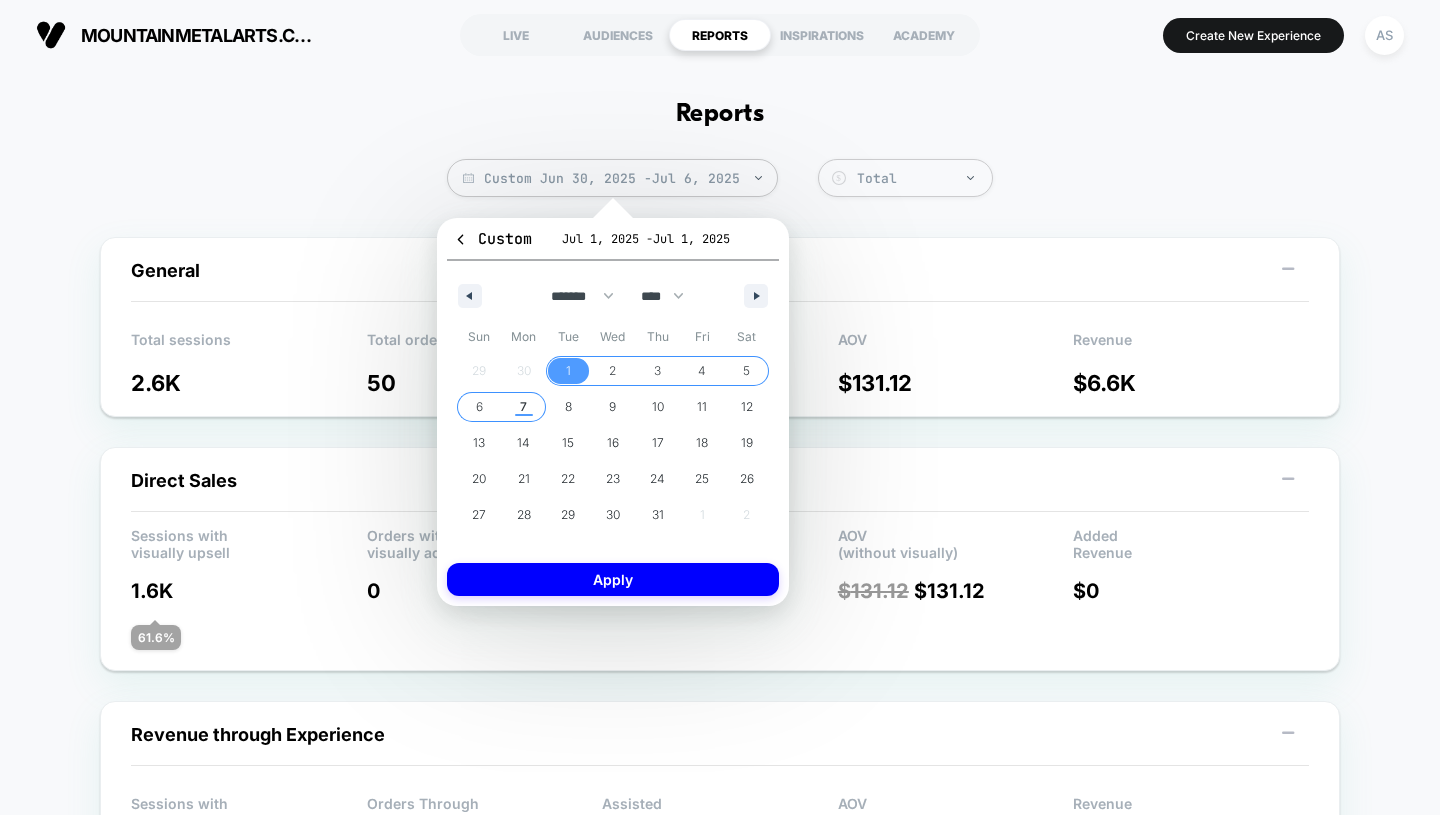 click on "7" at bounding box center (523, 407) 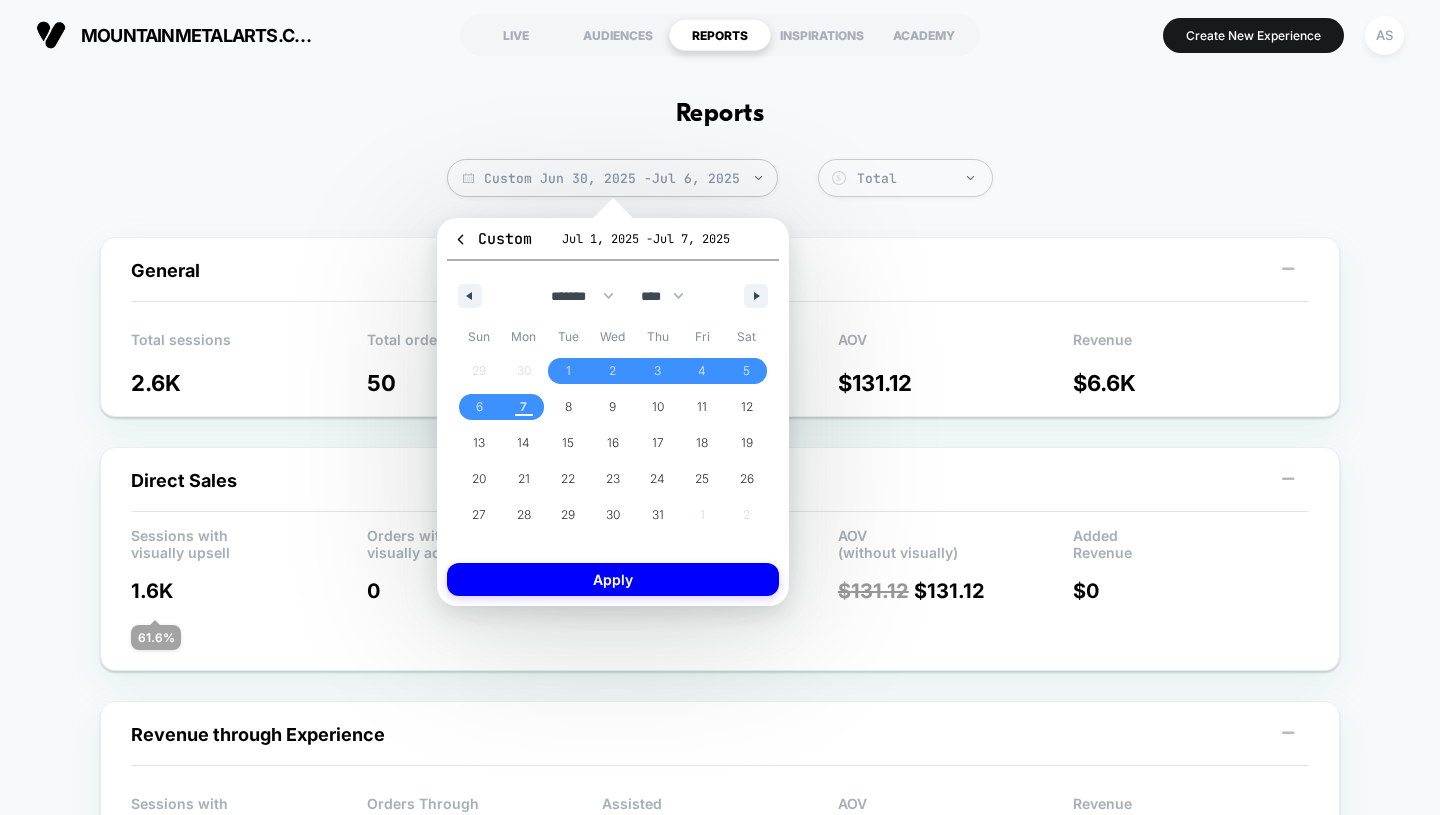 click on "Apply" at bounding box center (613, 579) 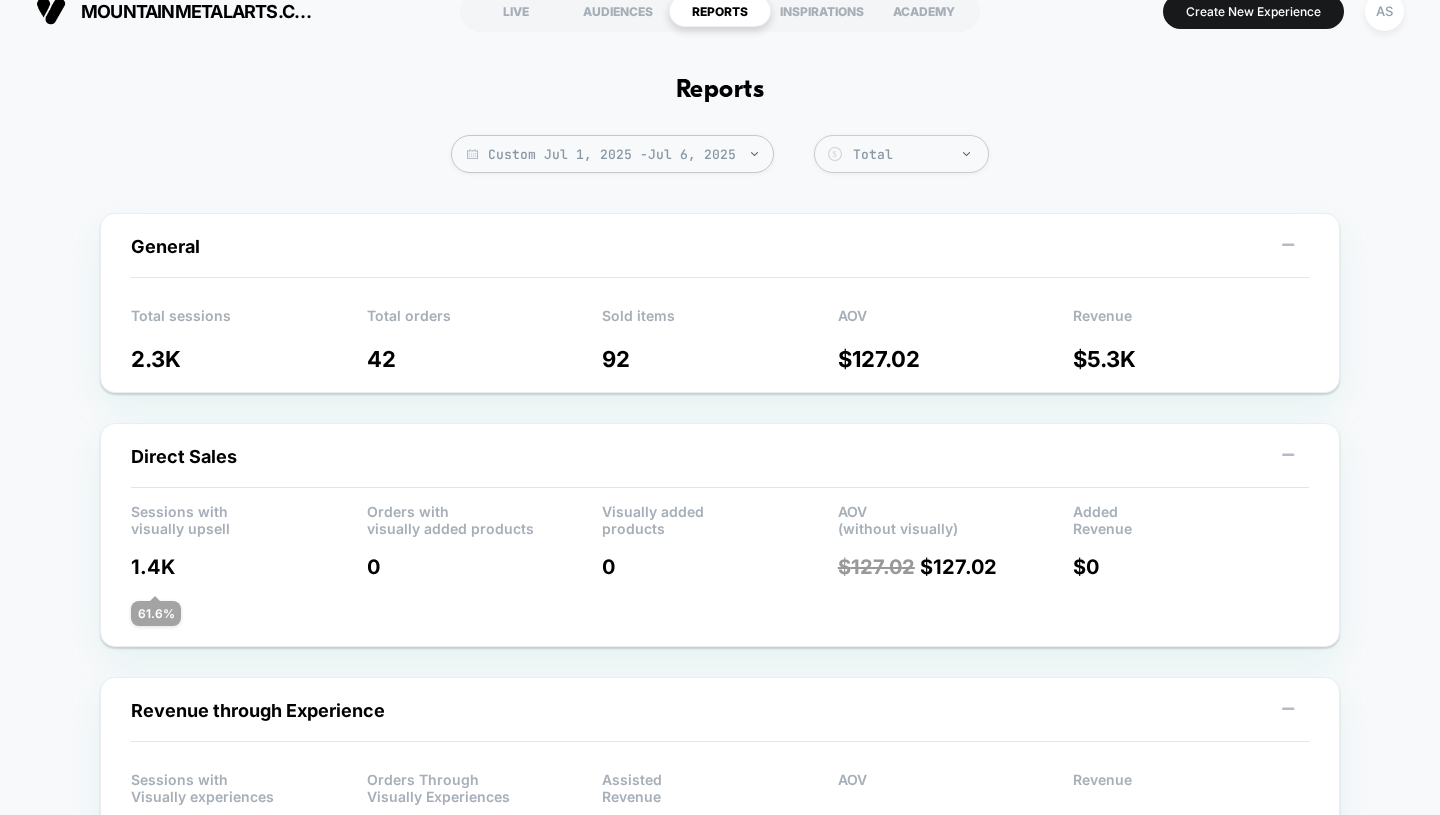 scroll, scrollTop: 0, scrollLeft: 0, axis: both 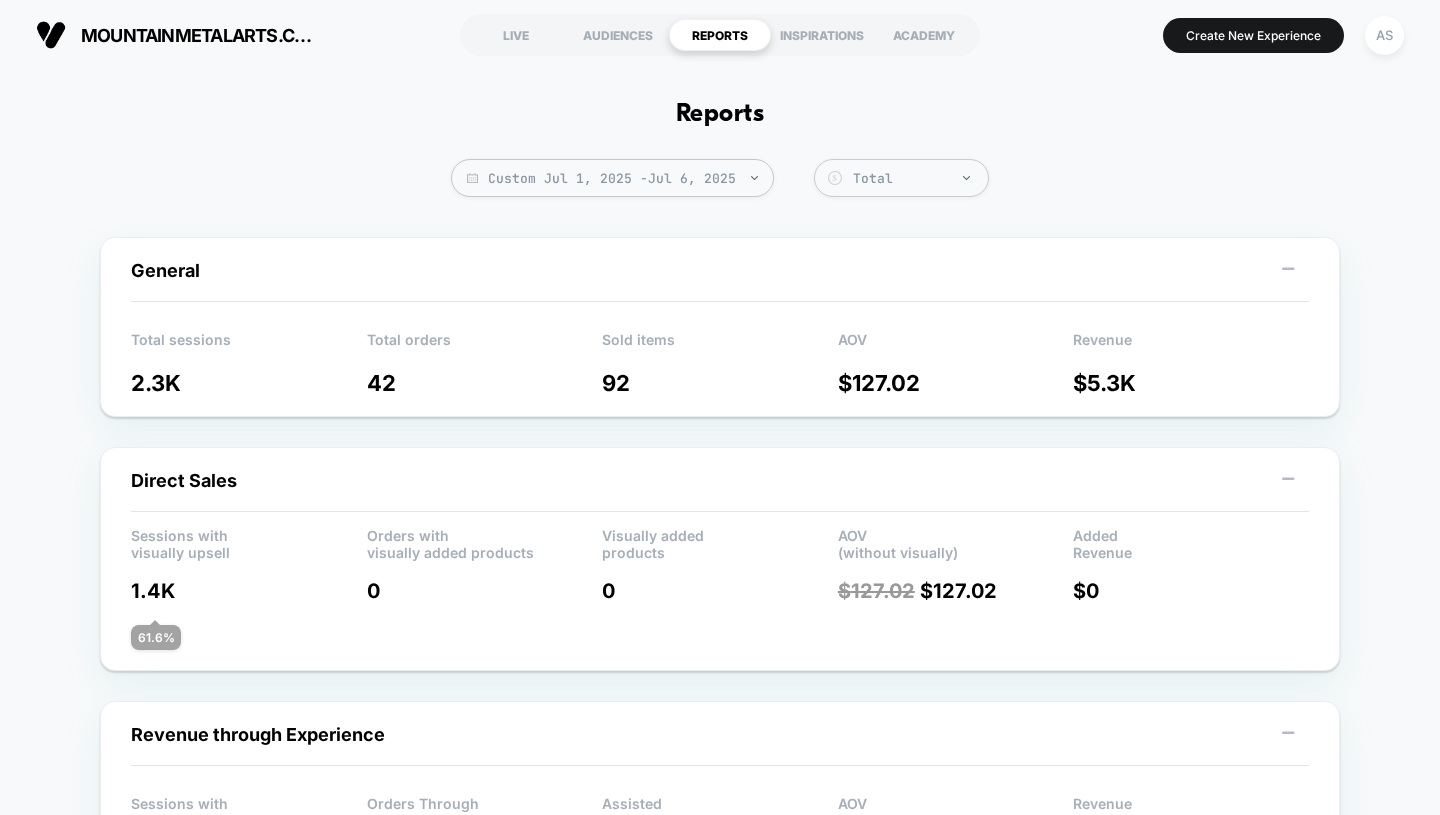 click on "LIVE" at bounding box center [516, 35] 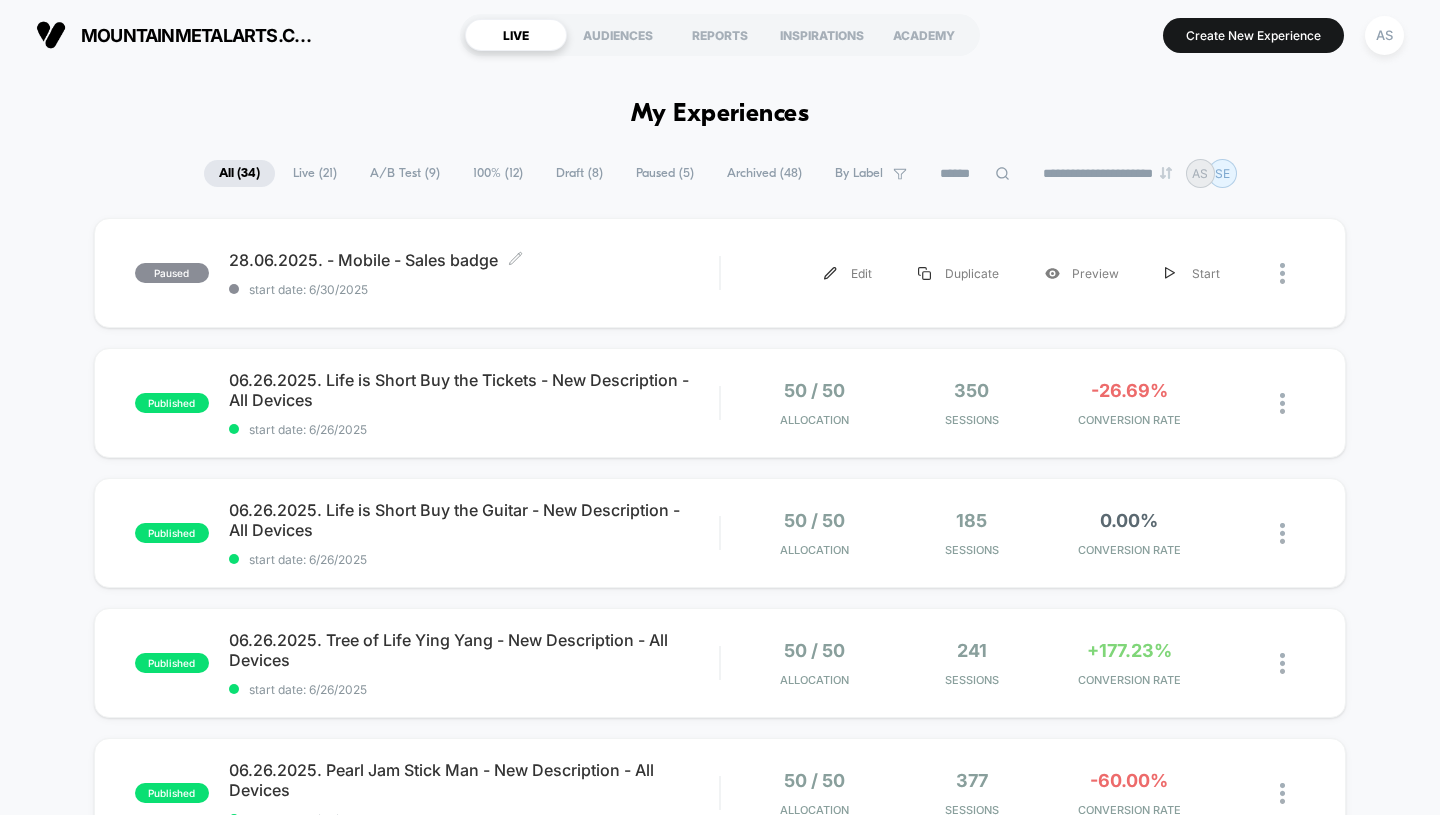 click on "[DATE]. - Mobile - Sales badge Click to edit experience details" at bounding box center (474, 260) 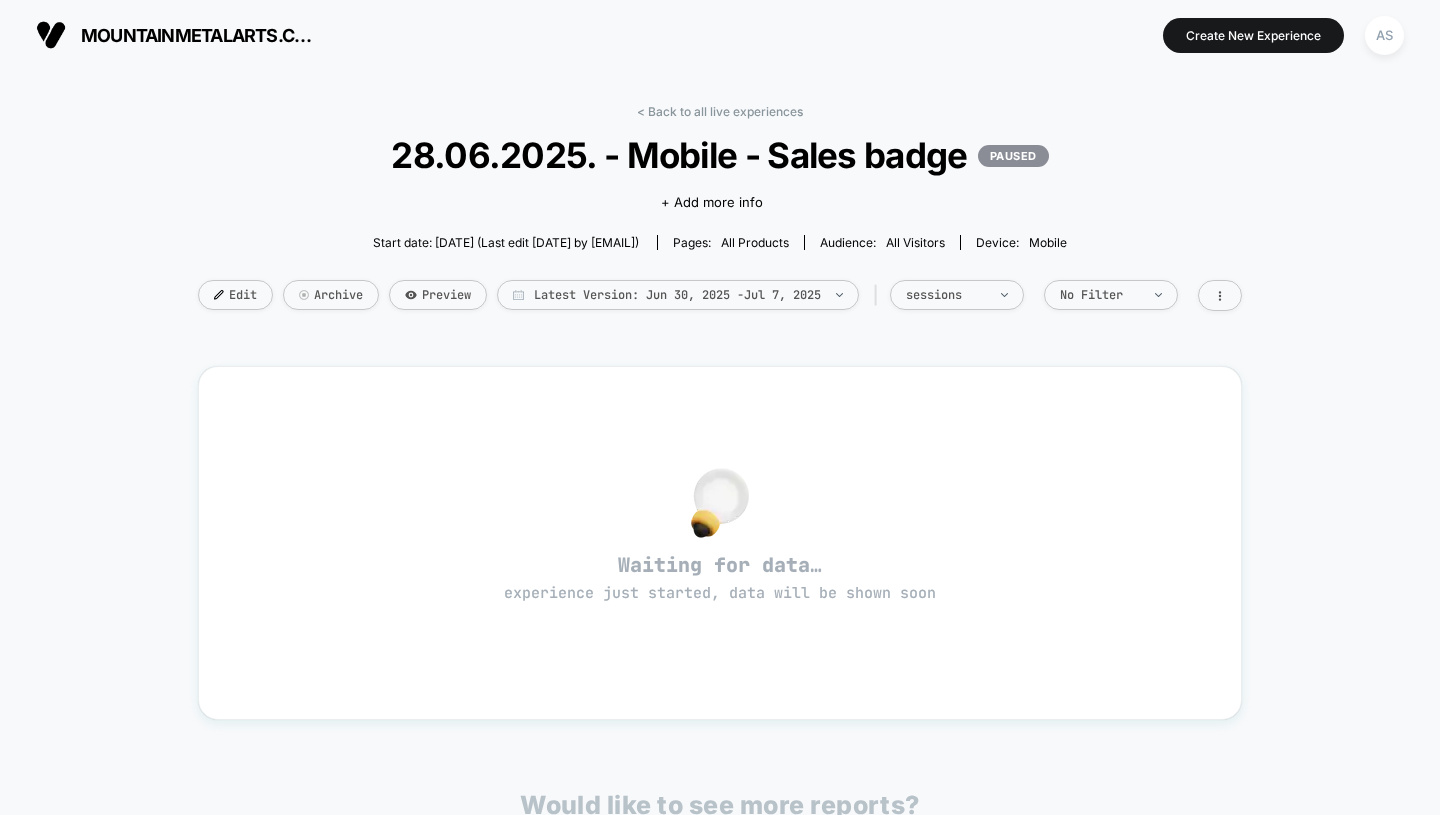 click on "Edit" at bounding box center [235, 295] 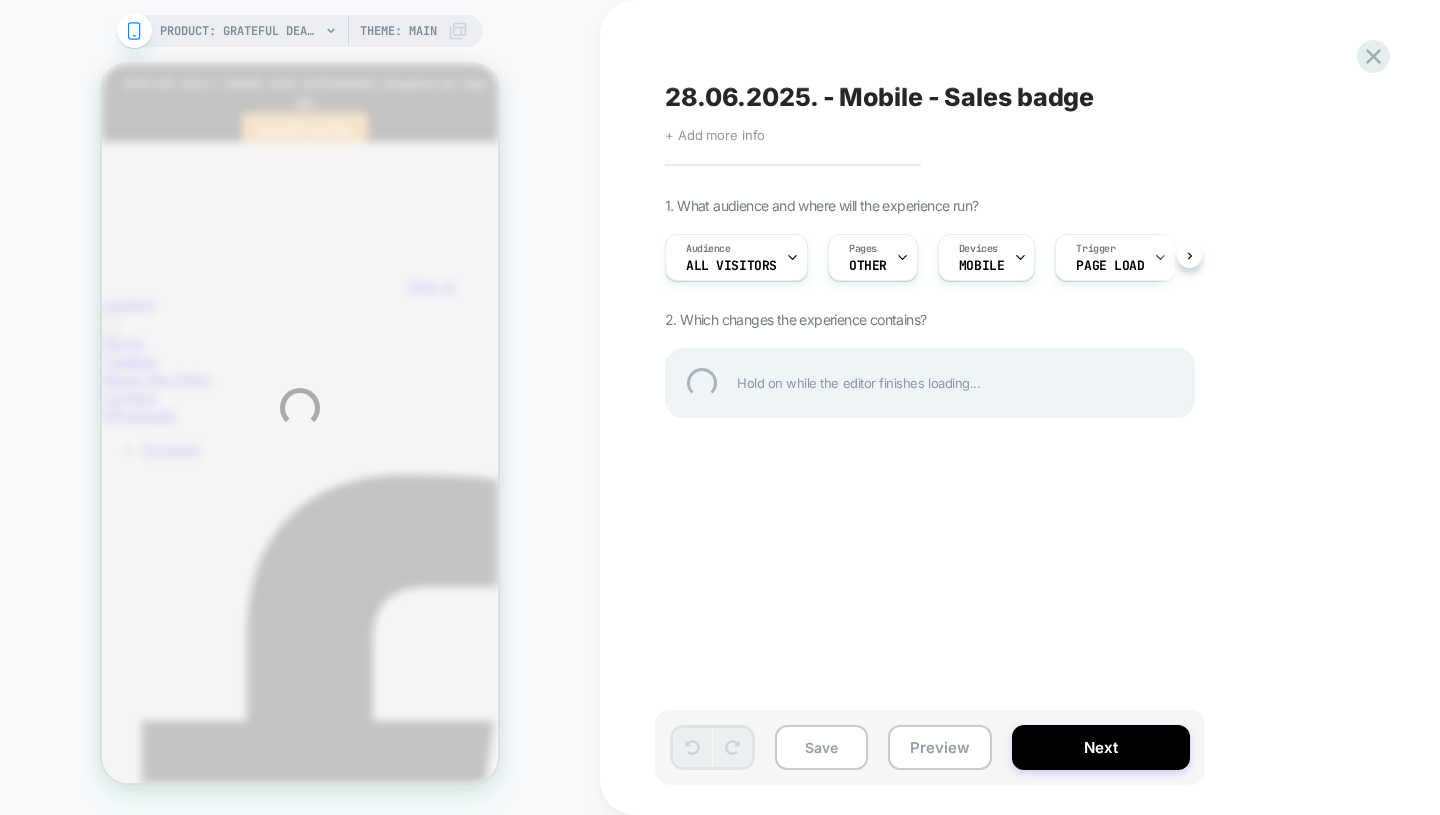 scroll, scrollTop: 0, scrollLeft: 0, axis: both 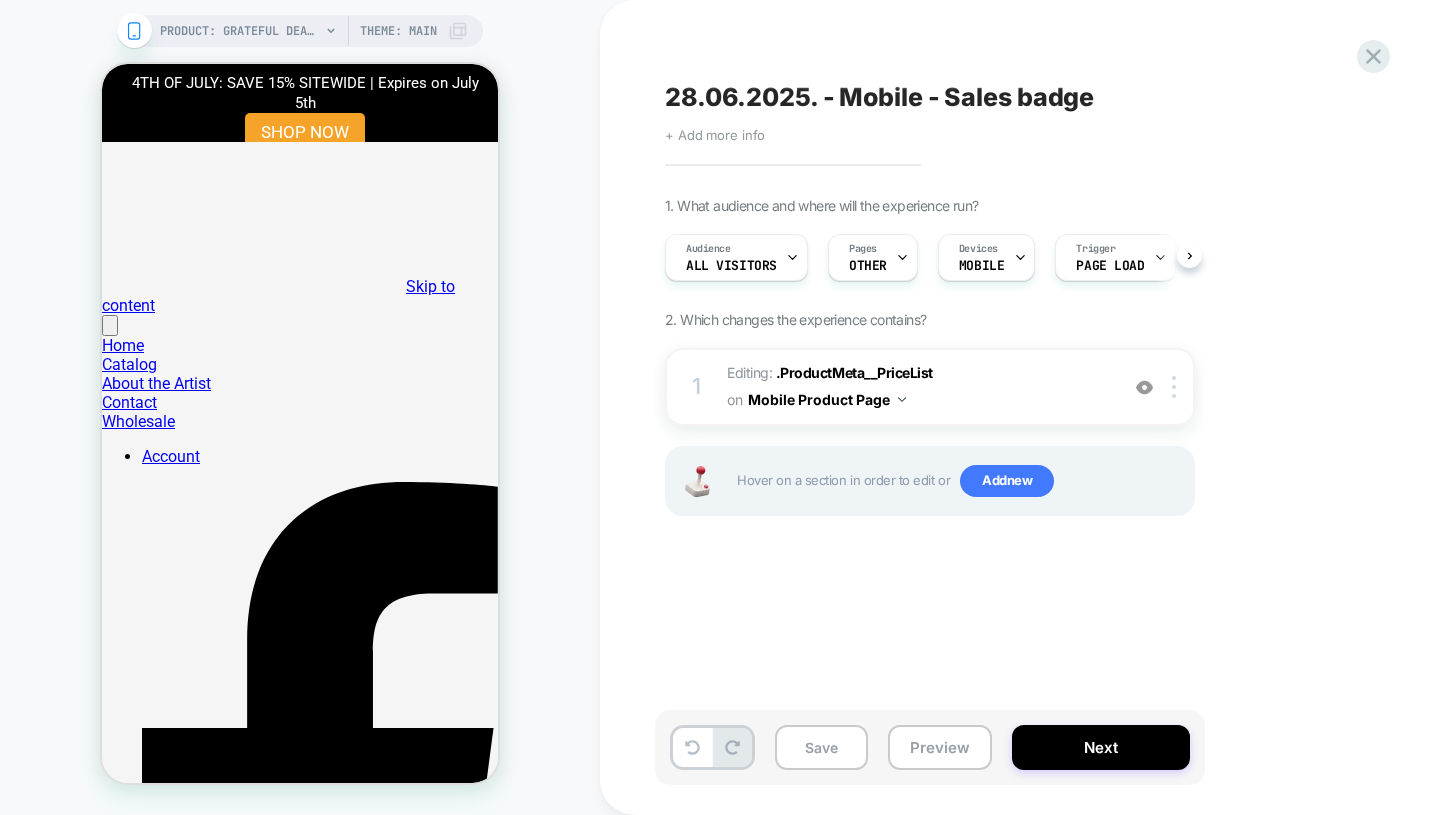 click on "Pages OTHER" at bounding box center (731, 257) 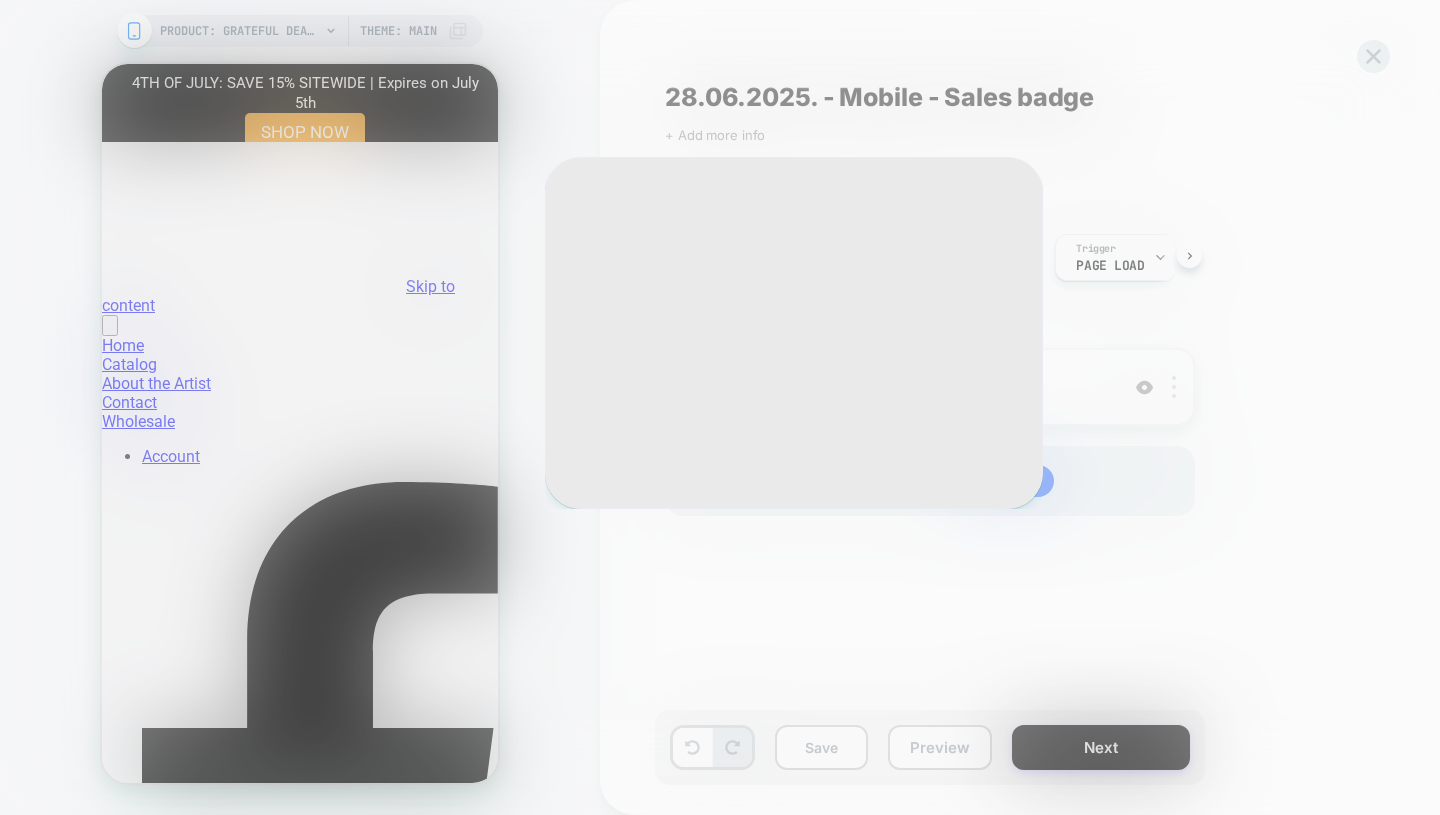 scroll, scrollTop: 0, scrollLeft: 1, axis: horizontal 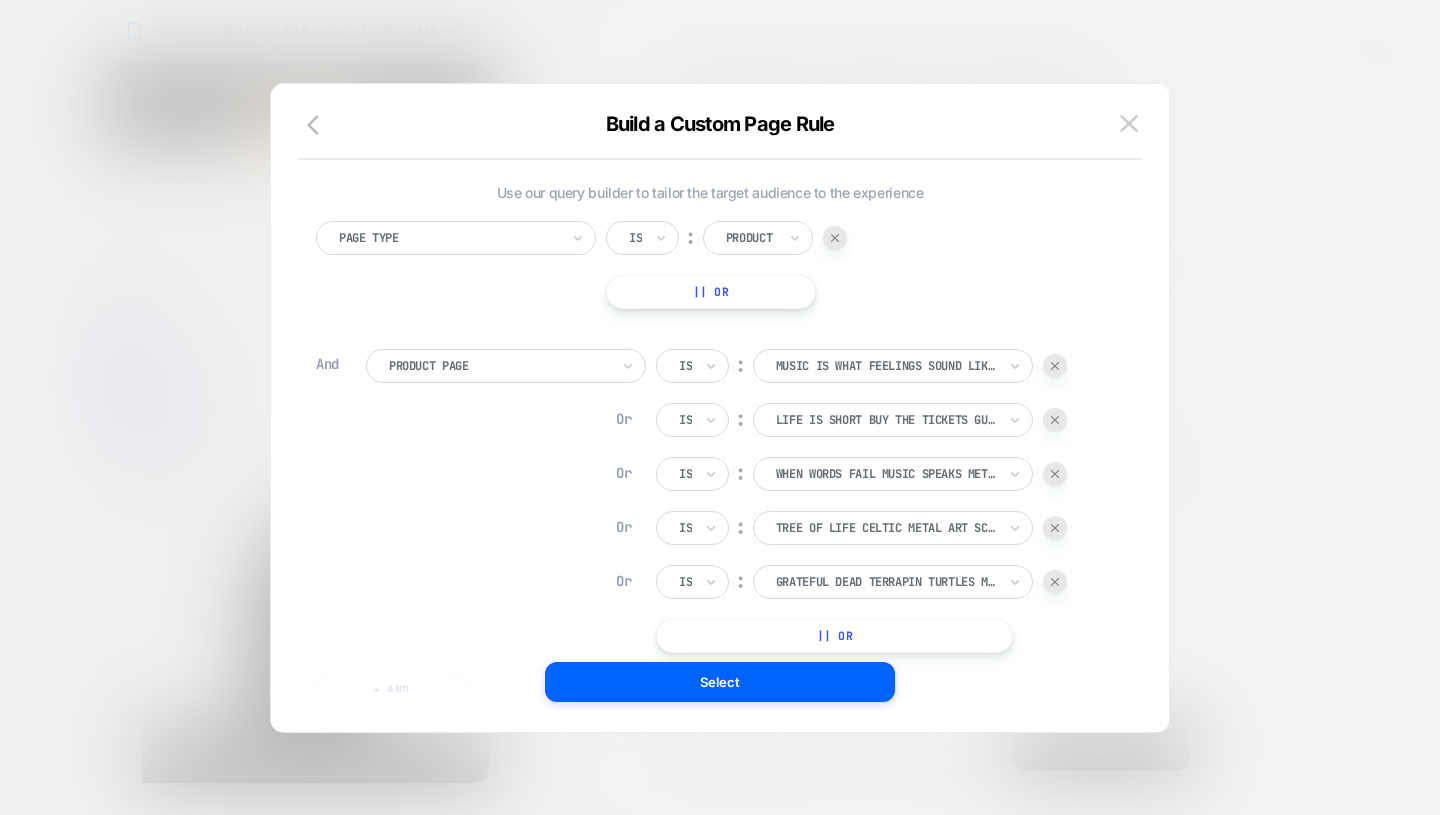 click at bounding box center (1129, 123) 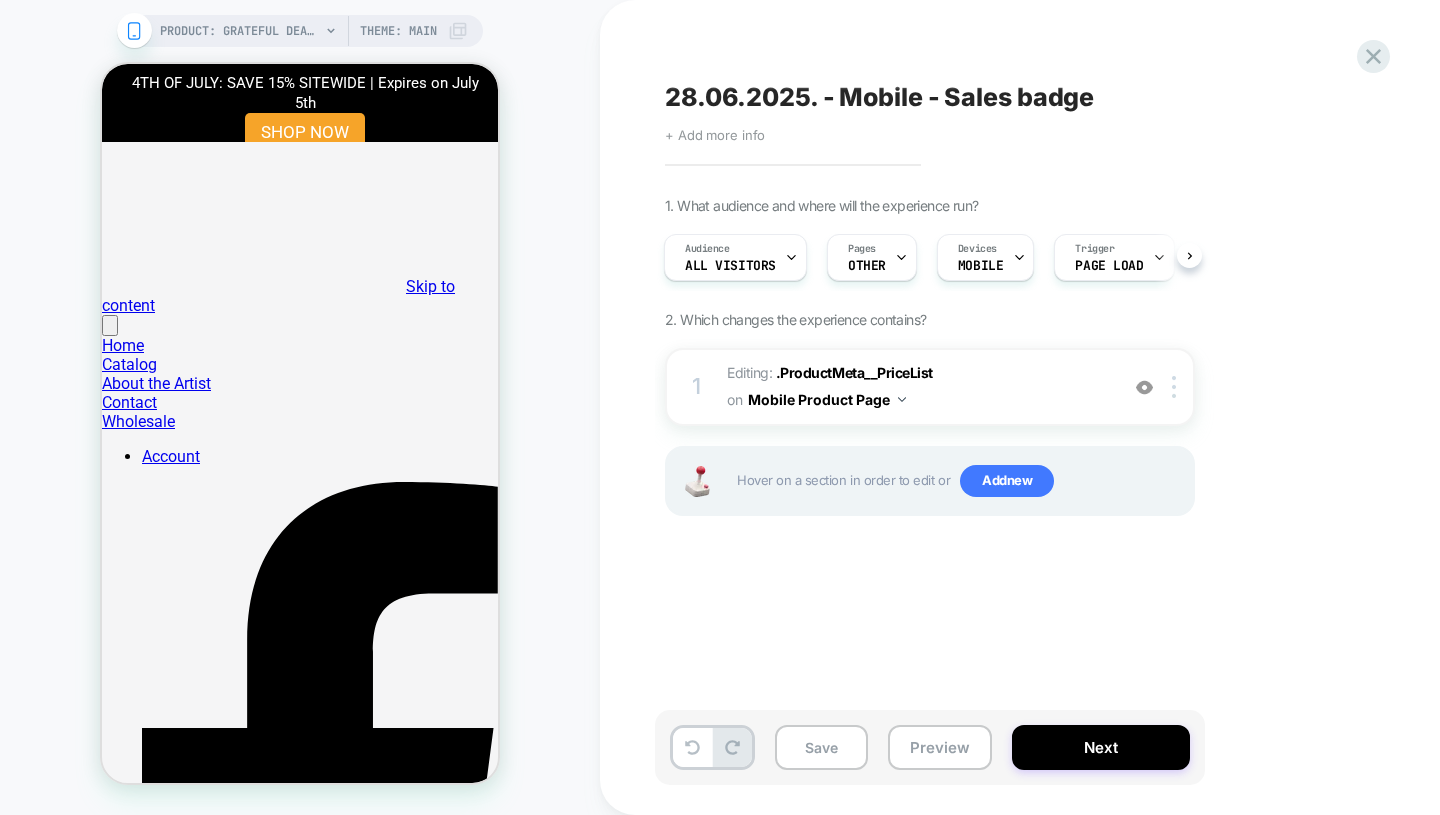 click on "28.06.2025. - Mobile - Sales badge" at bounding box center (879, 97) 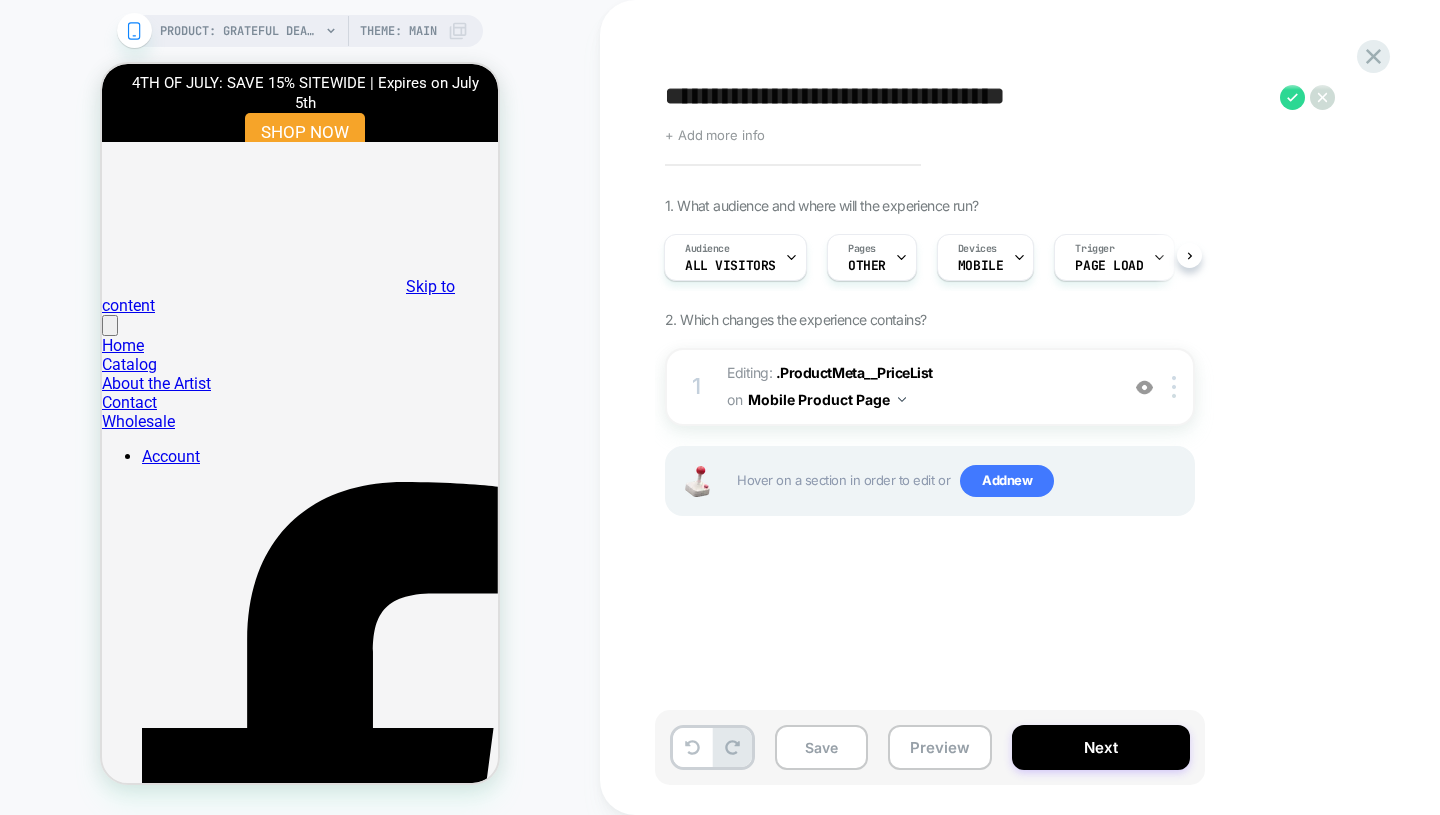 click on "**********" at bounding box center (967, 97) 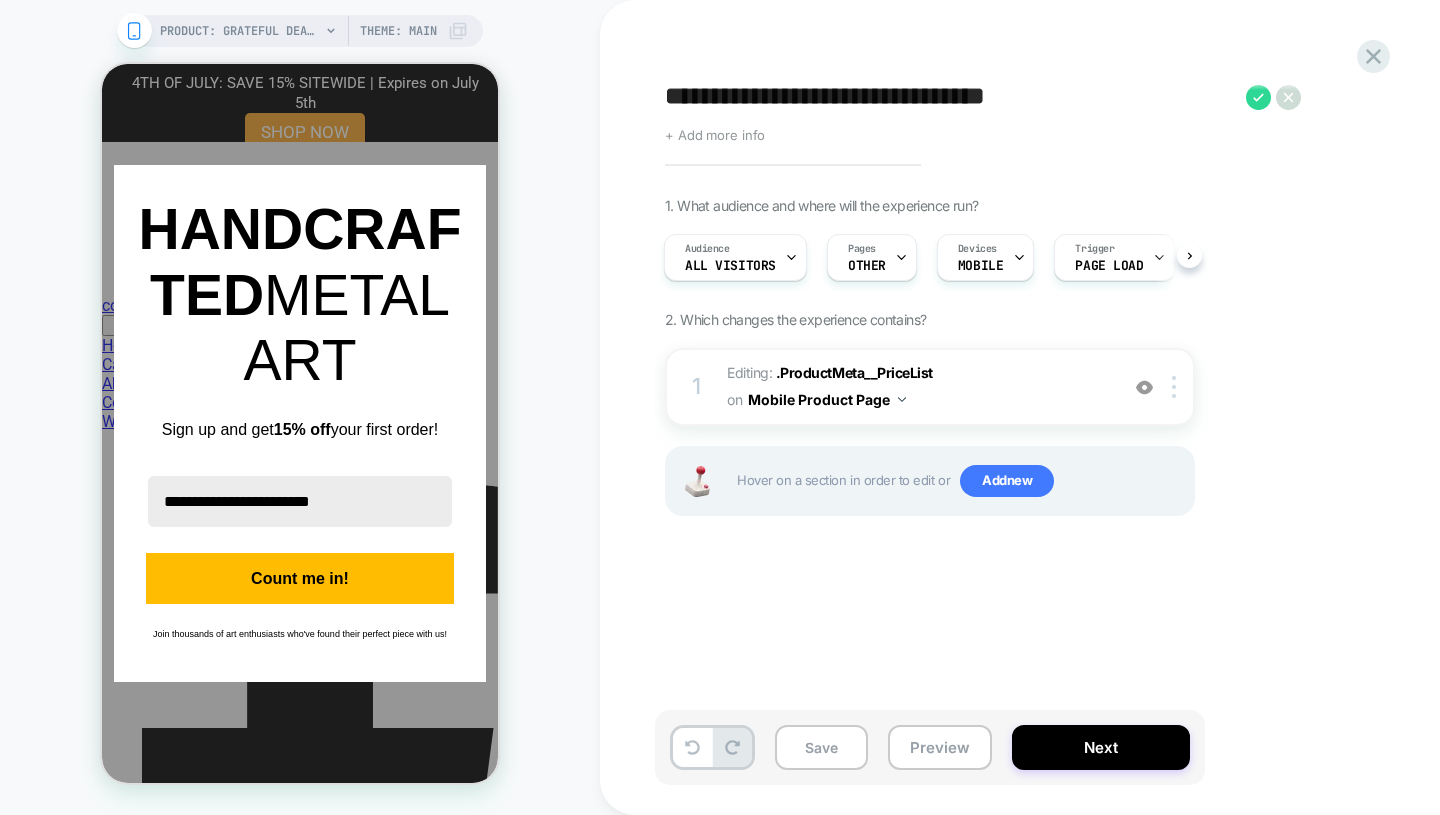click on "**********" at bounding box center (950, 97) 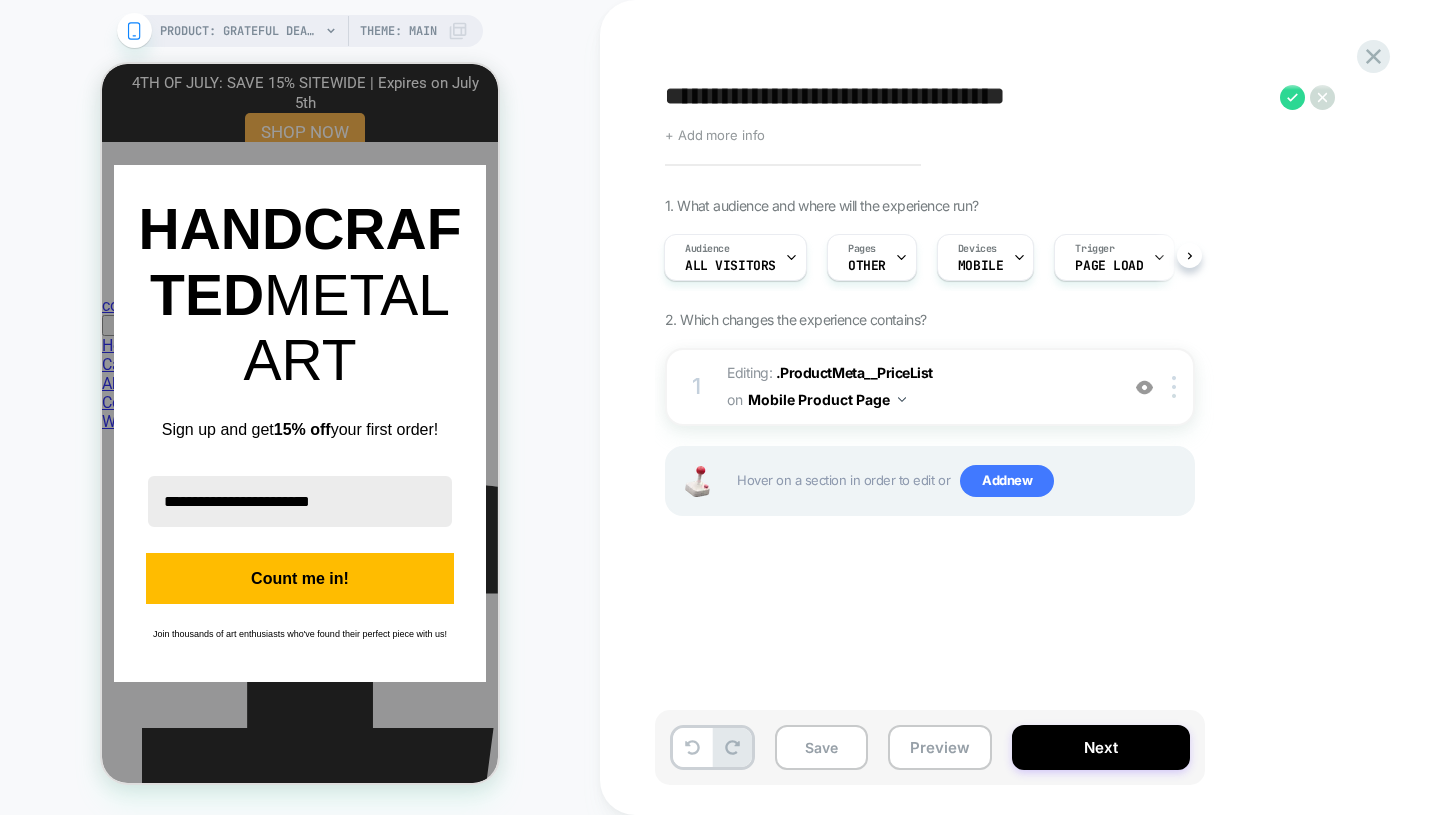 type on "**********" 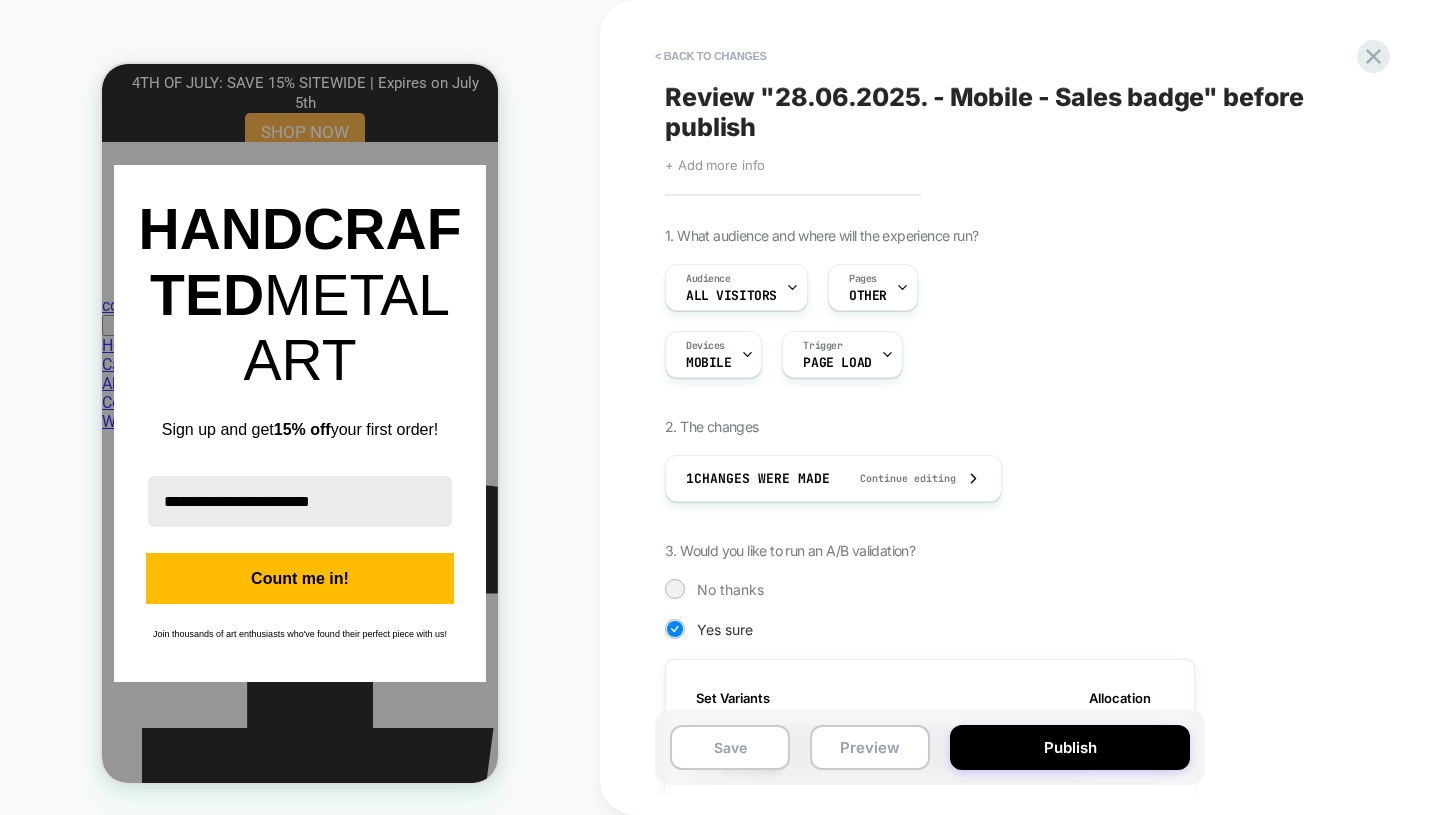 click on "Publish" at bounding box center (1070, 747) 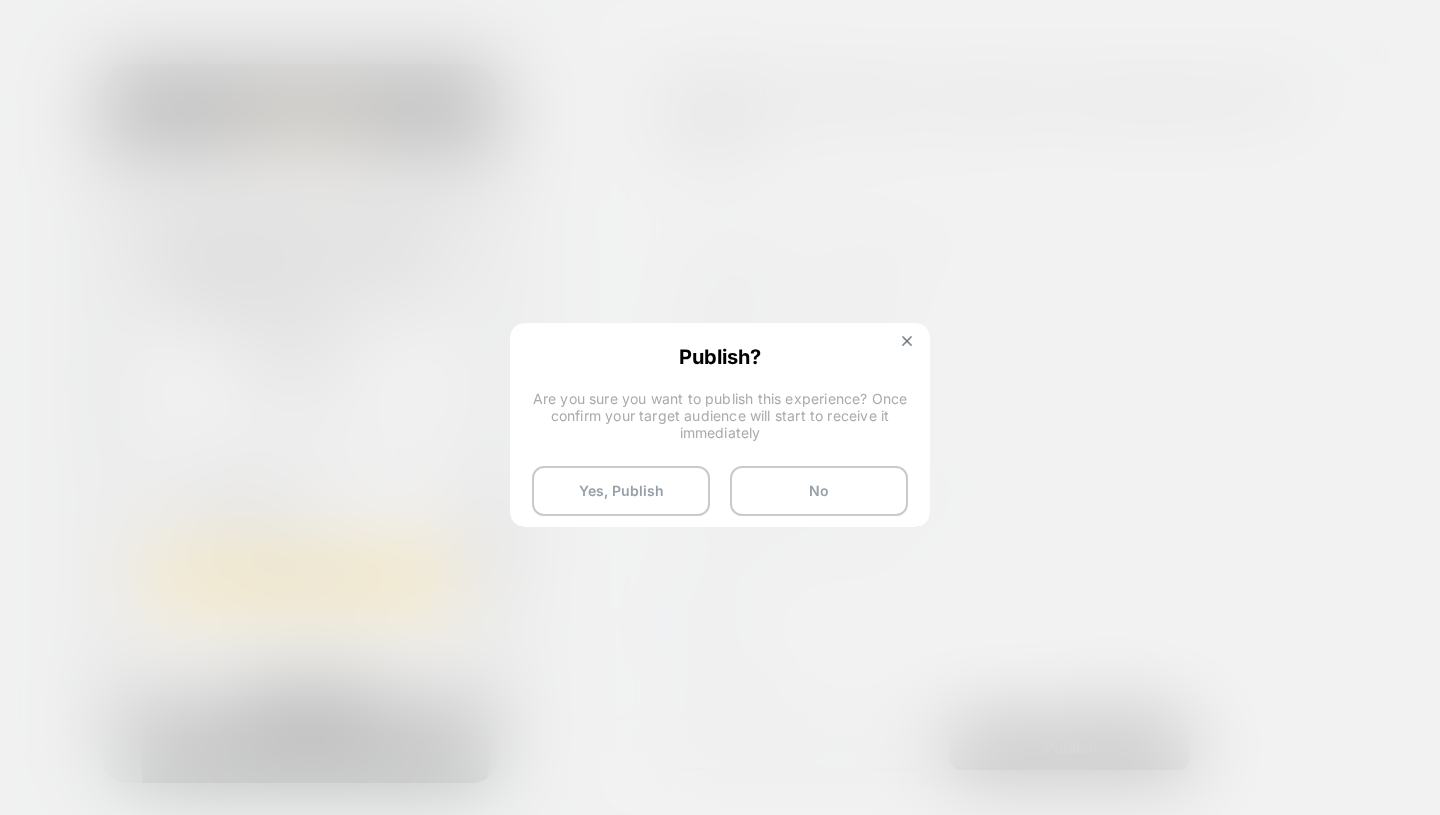 click on "Yes, Publish" at bounding box center (621, 491) 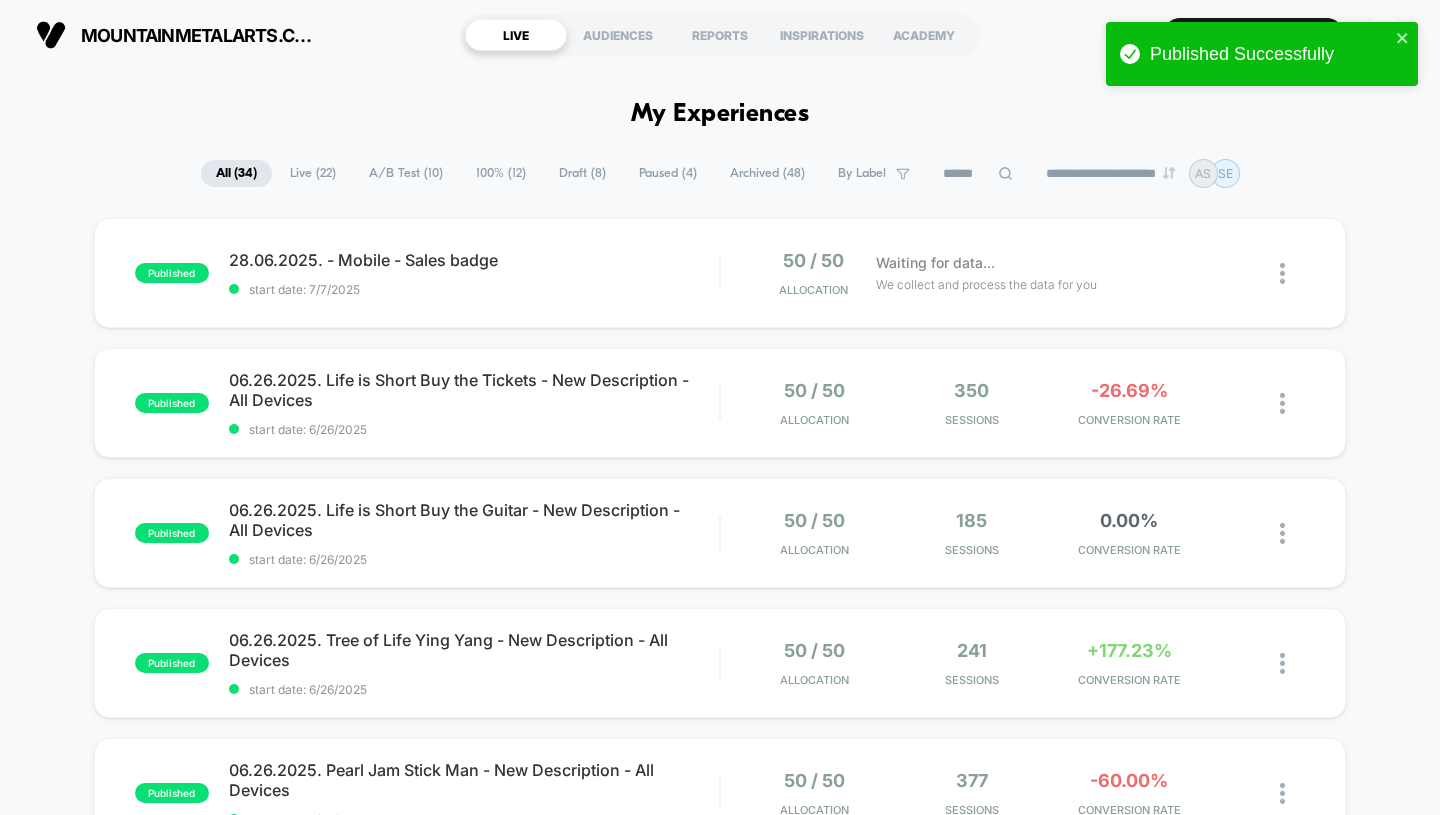 click on "Draft ( 8 )" at bounding box center (582, 173) 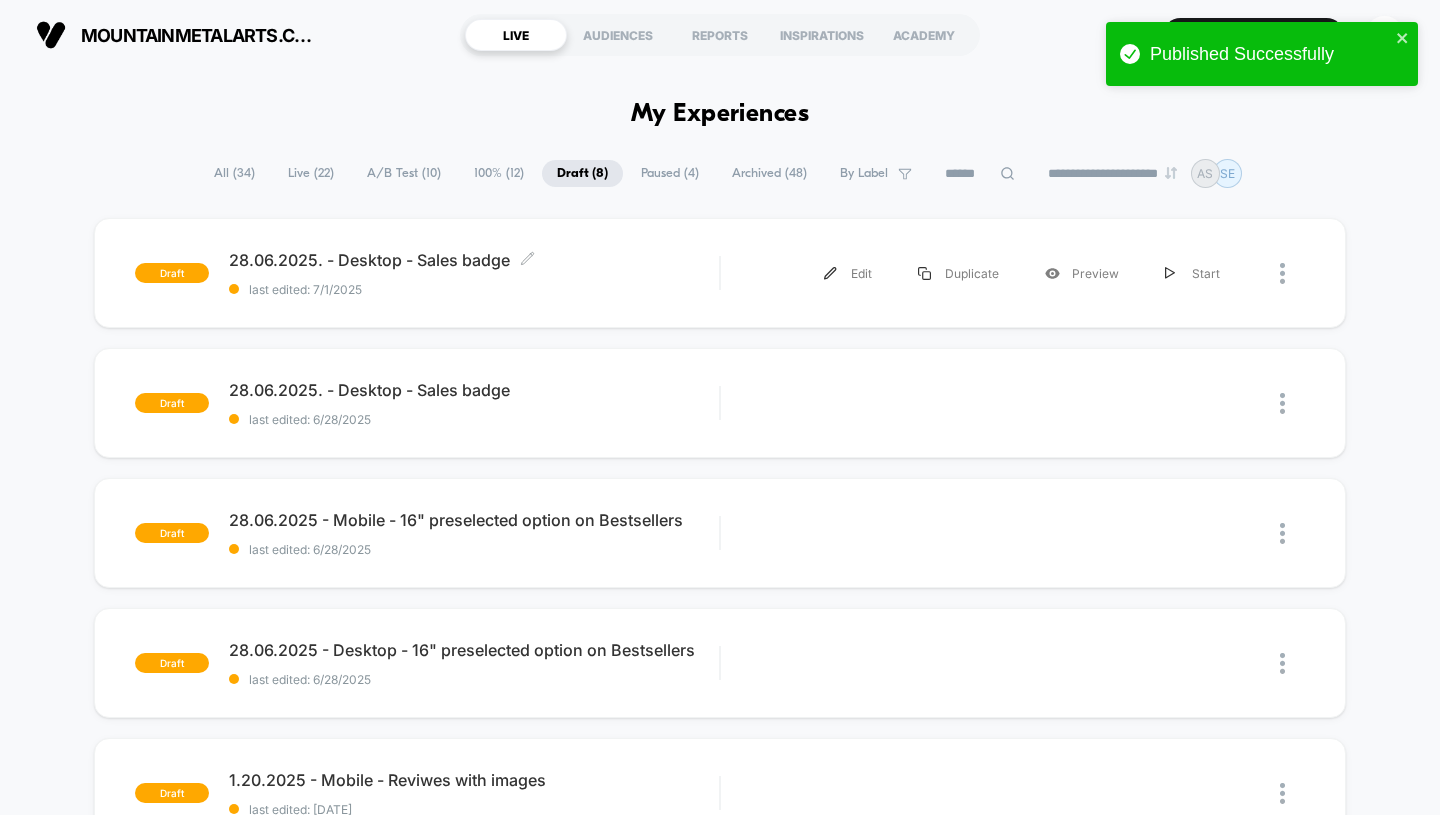 click on "28.06.2025. - Desktop - Sales badge Click to edit experience details" at bounding box center (474, 260) 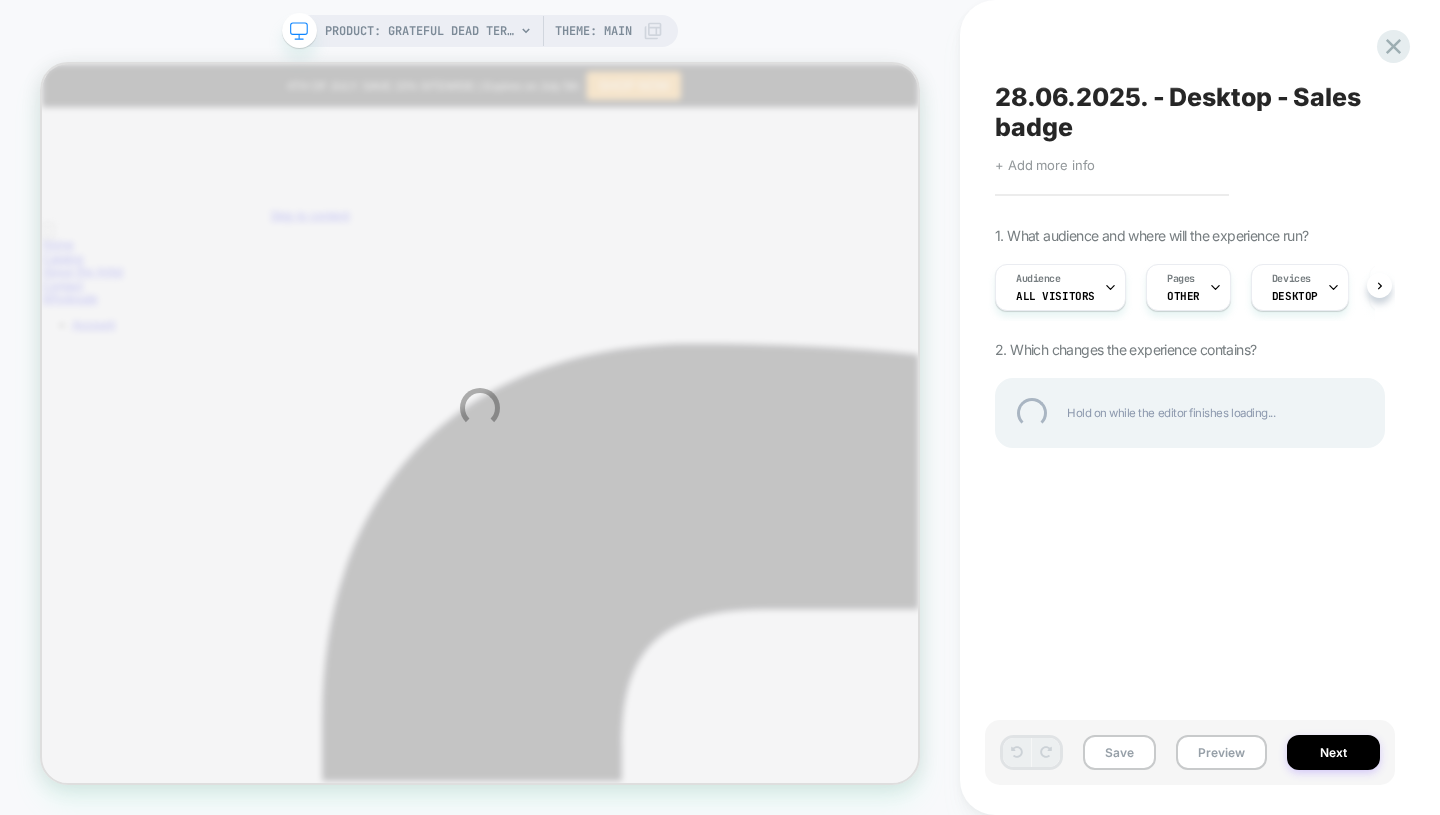 scroll, scrollTop: 0, scrollLeft: 0, axis: both 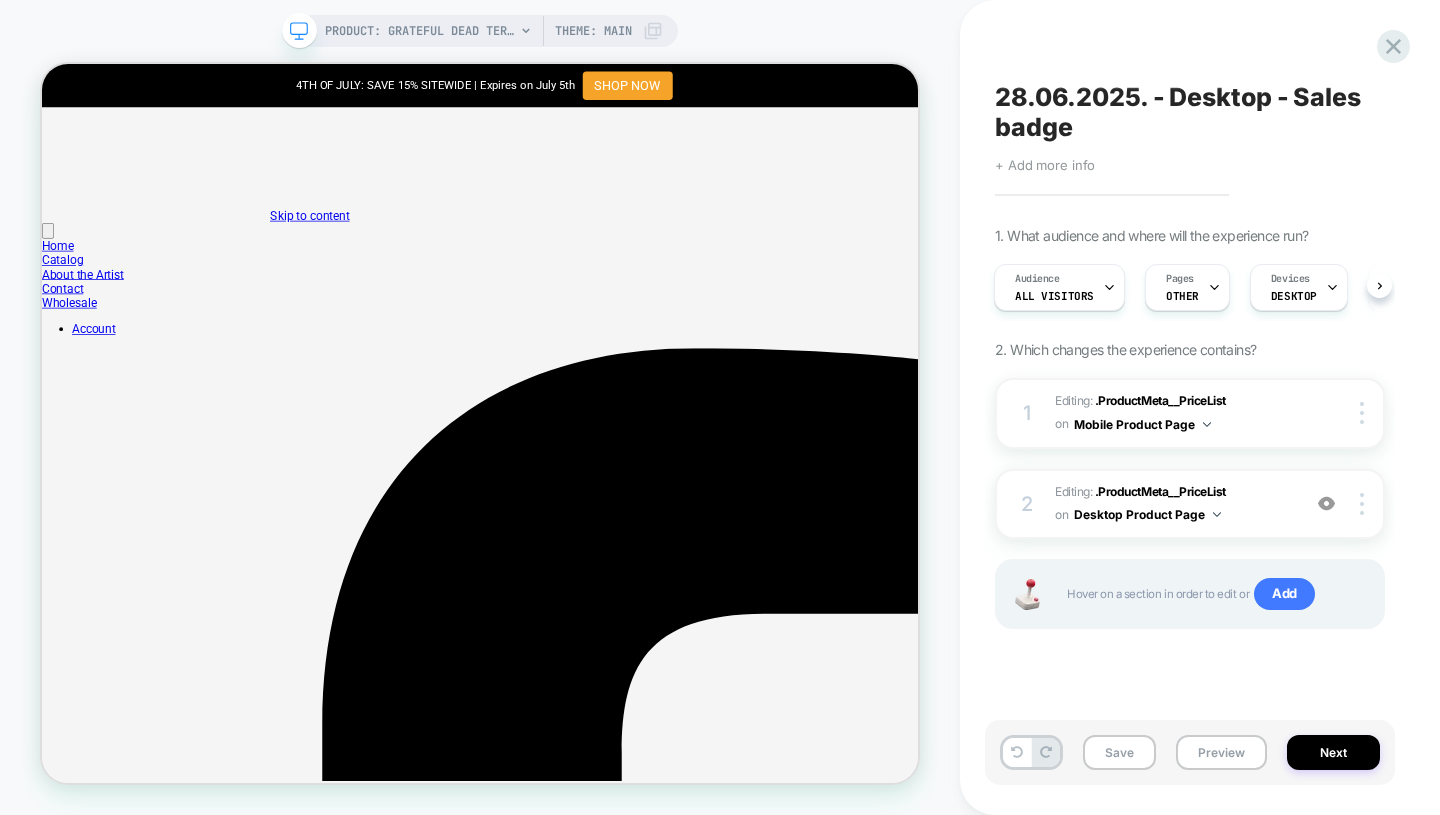 click on "OTHER" at bounding box center [1054, 296] 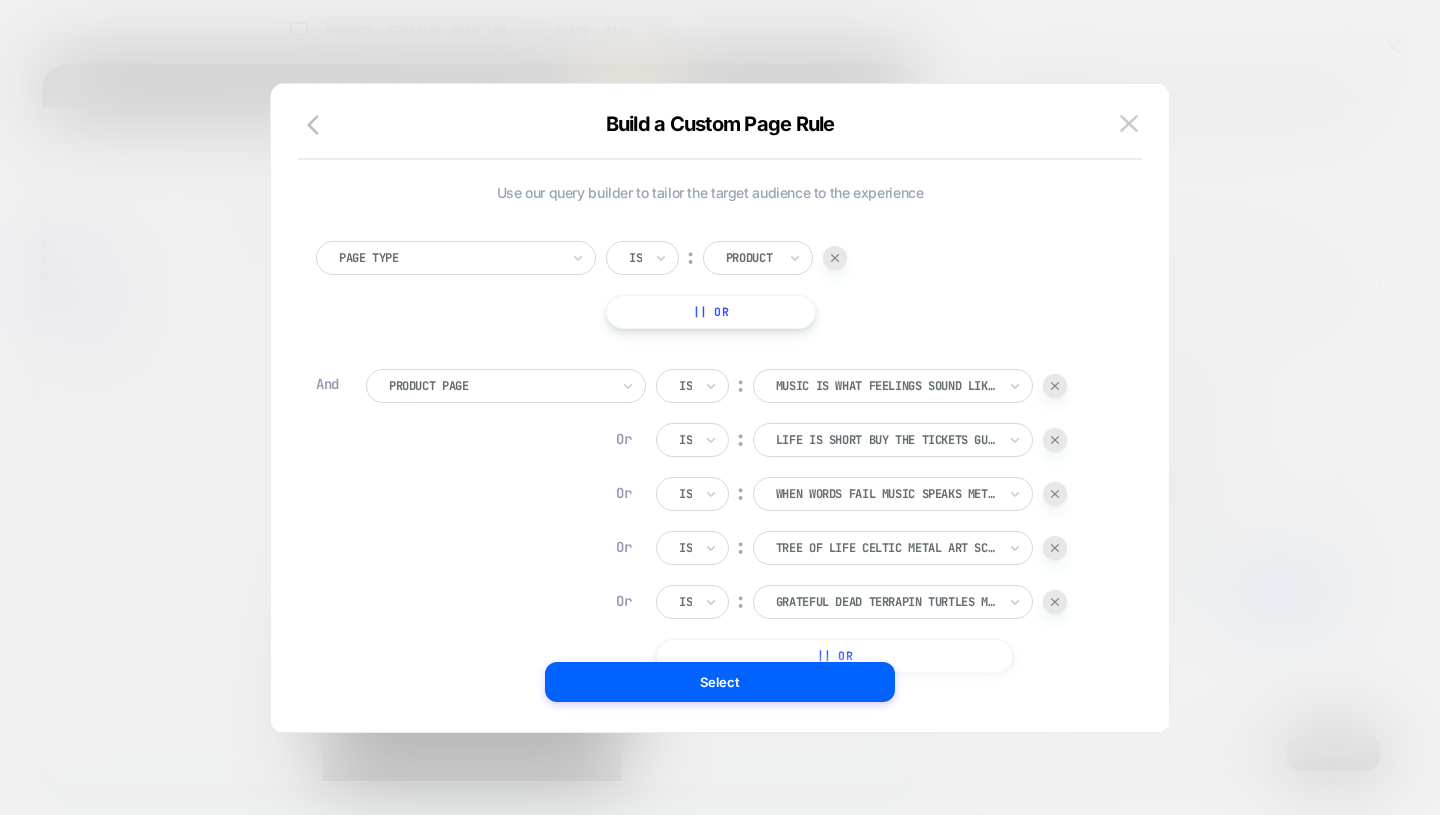 click at bounding box center [1129, 123] 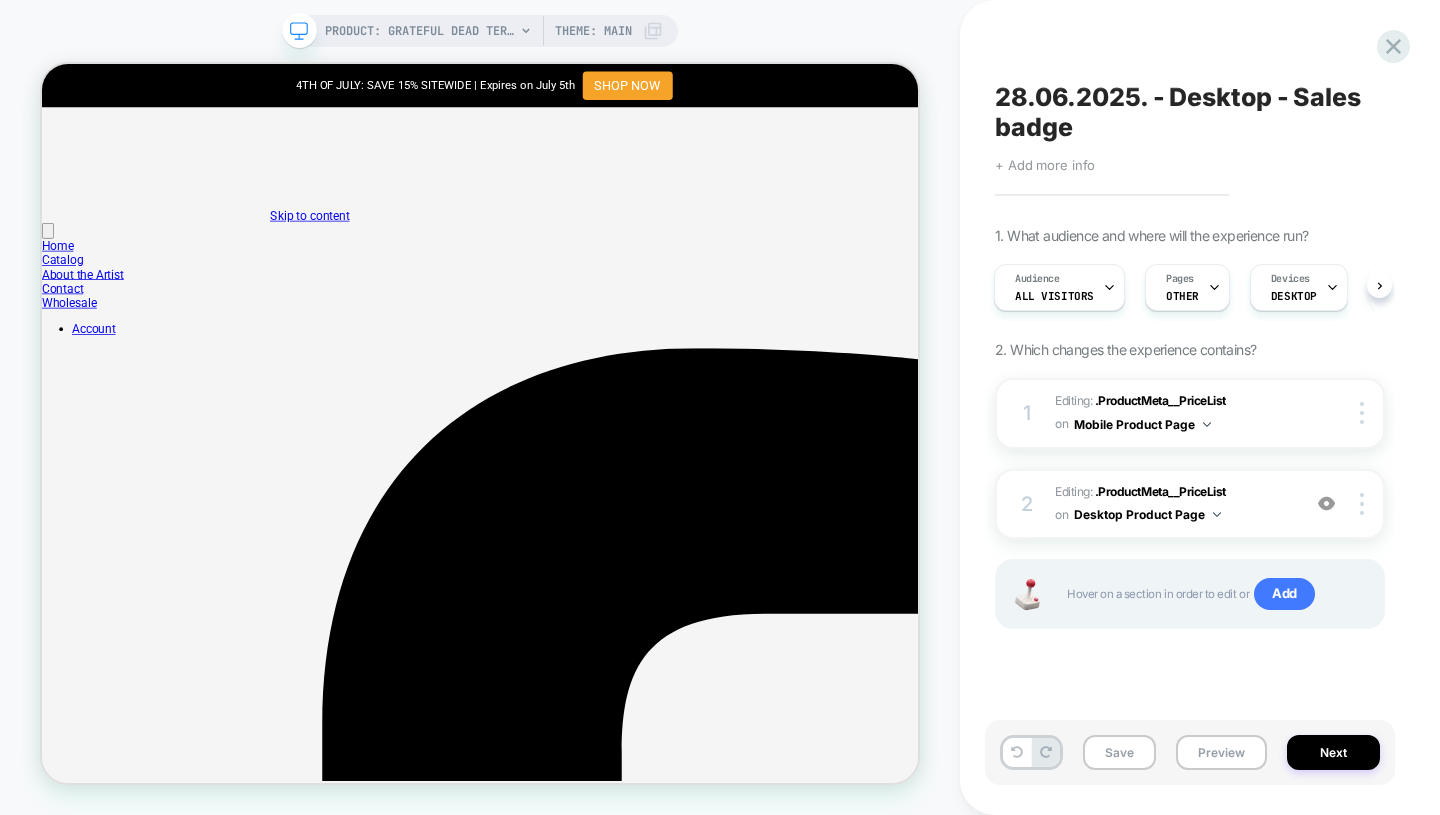 click on "28.06.2025. - Desktop - Sales badge" at bounding box center (1190, 112) 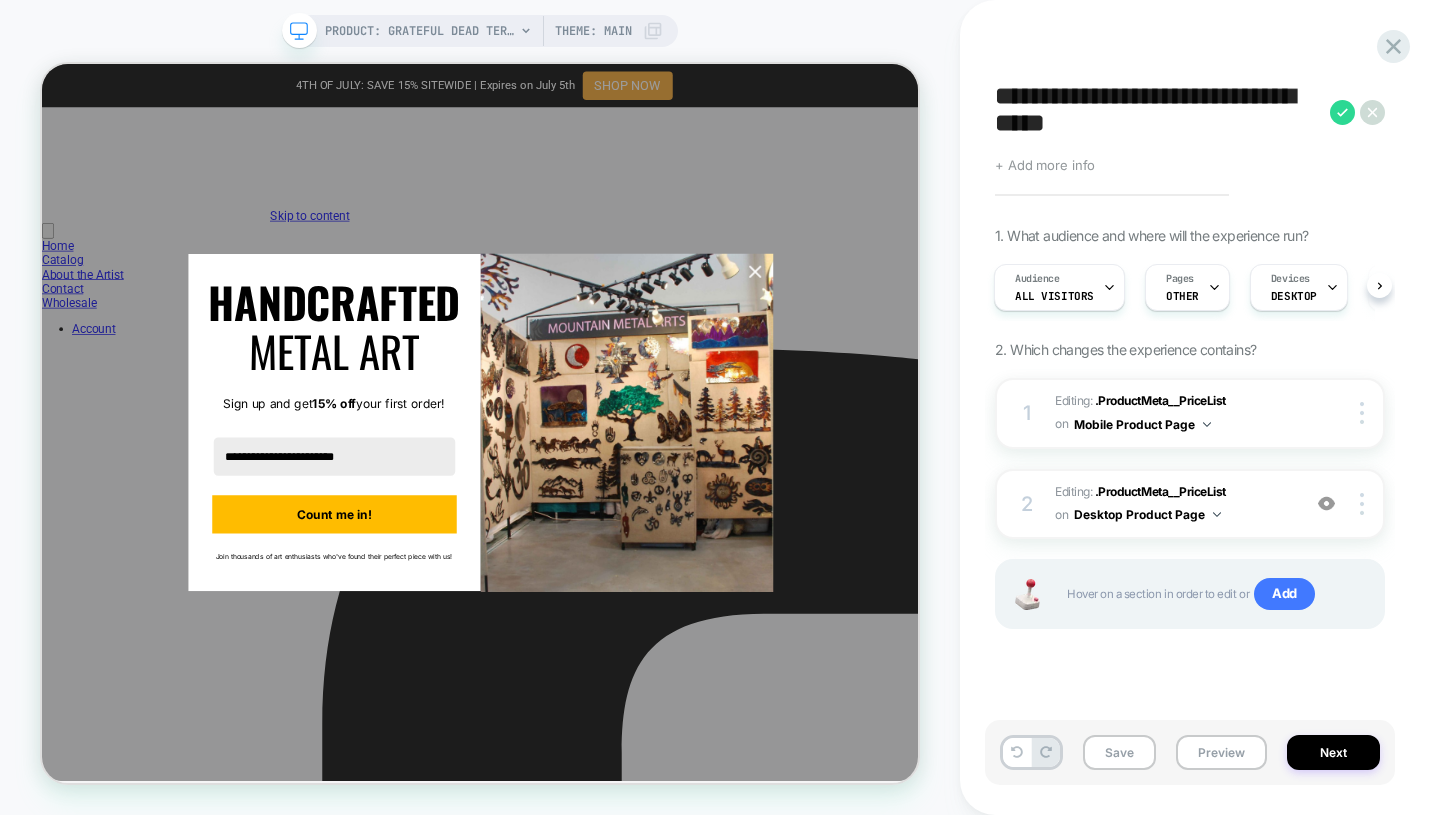click on "**********" at bounding box center [1157, 112] 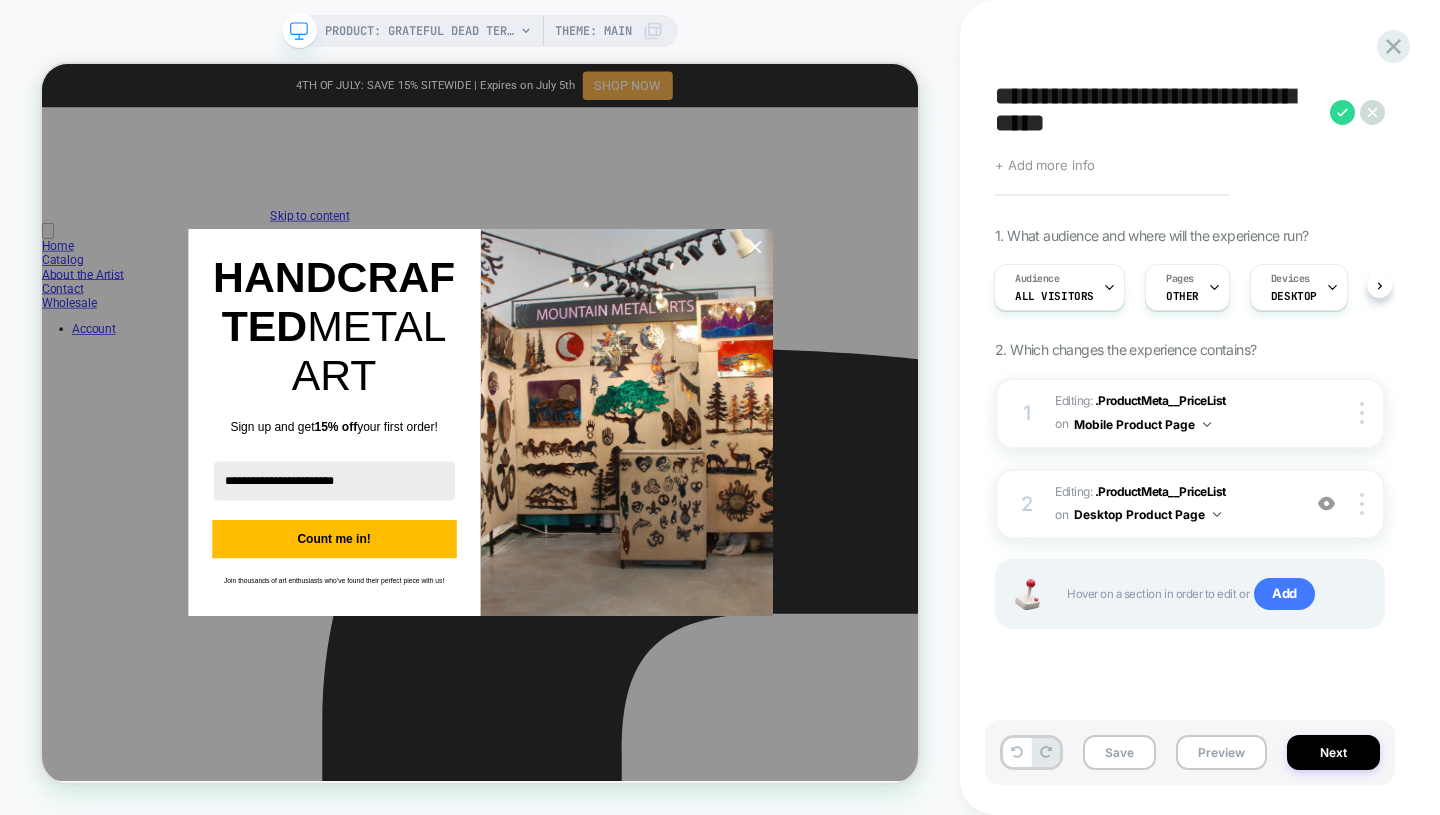 type on "**********" 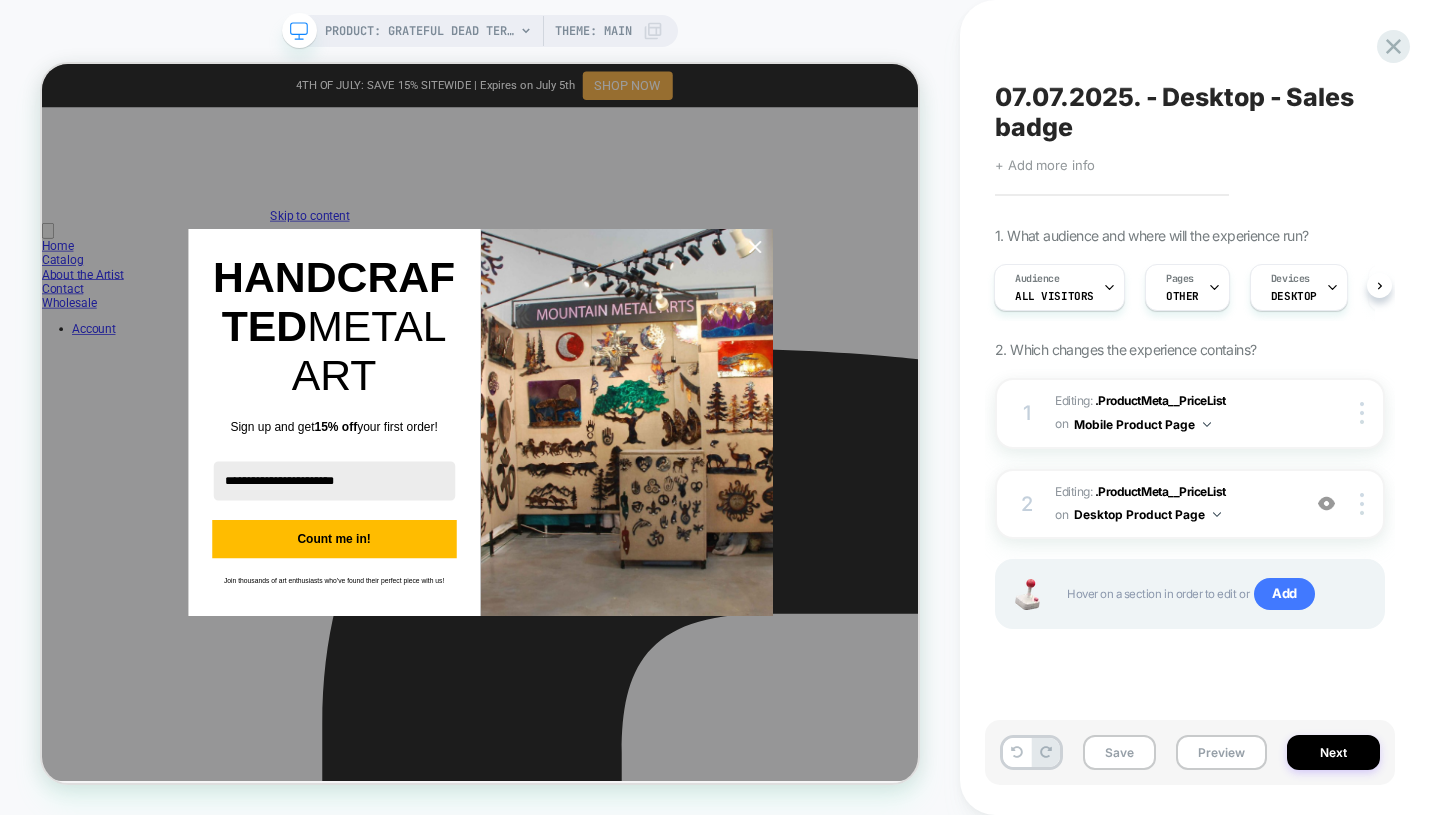 click on "Next" at bounding box center (1333, 752) 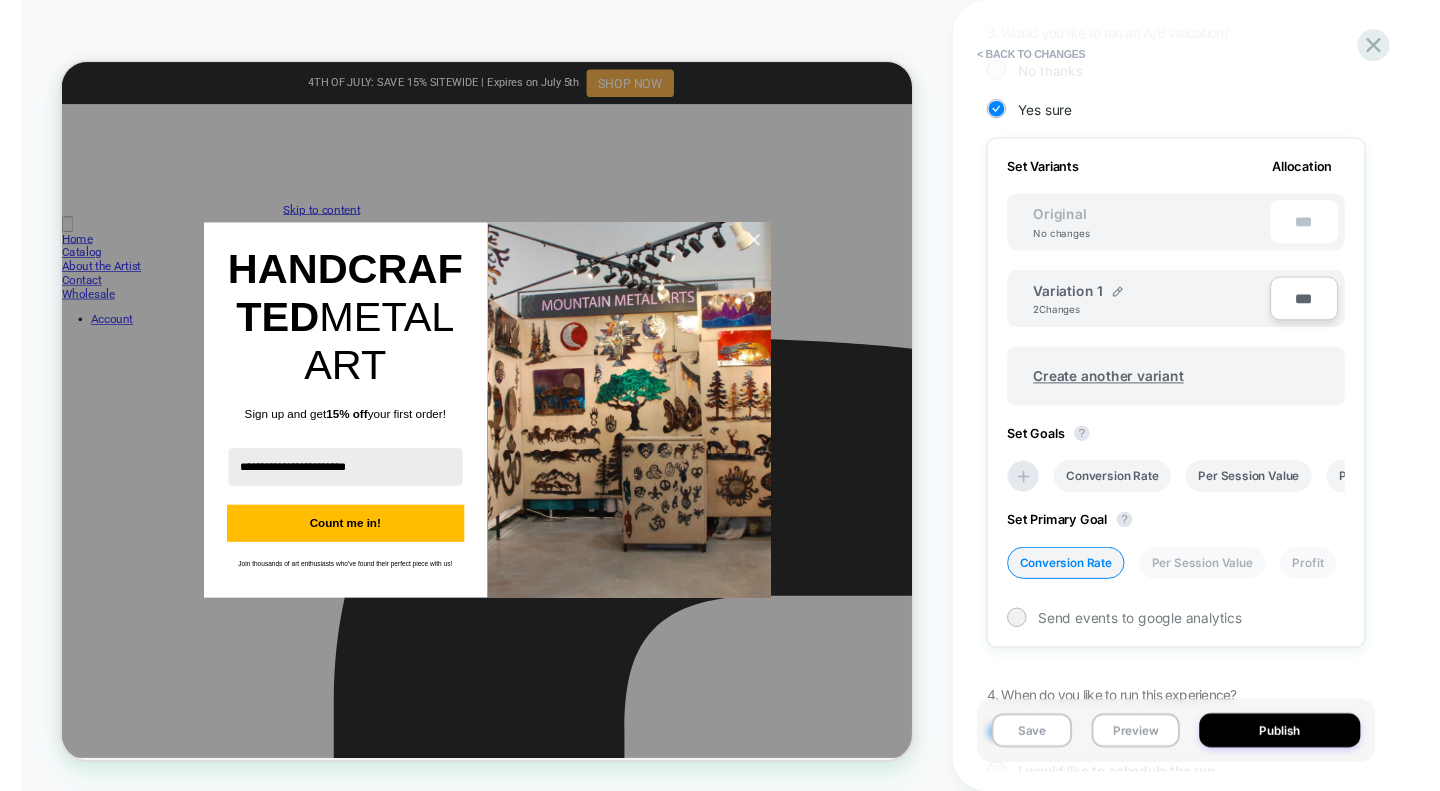 scroll, scrollTop: 518, scrollLeft: 0, axis: vertical 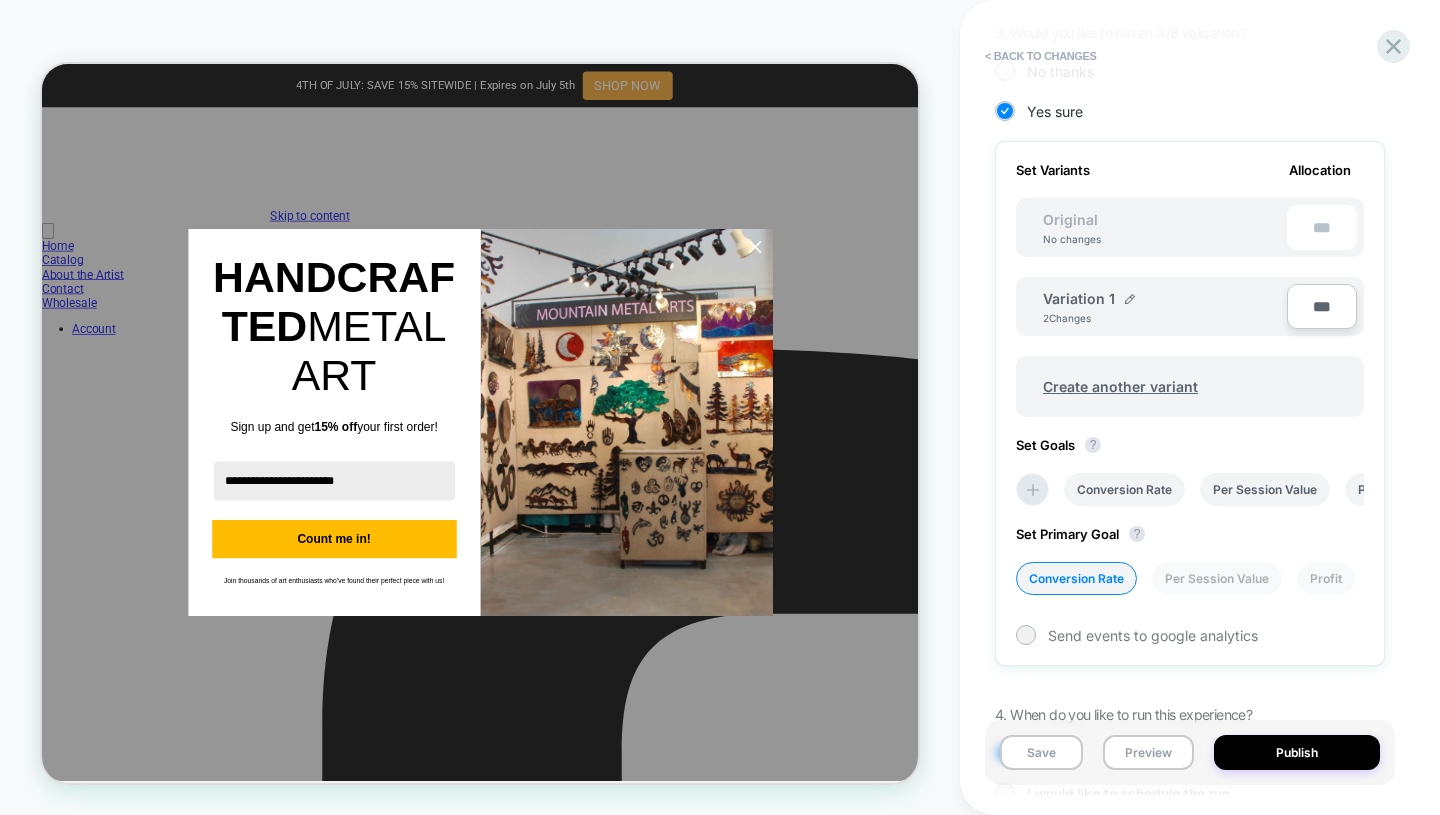 click on "Publish" at bounding box center [1297, 752] 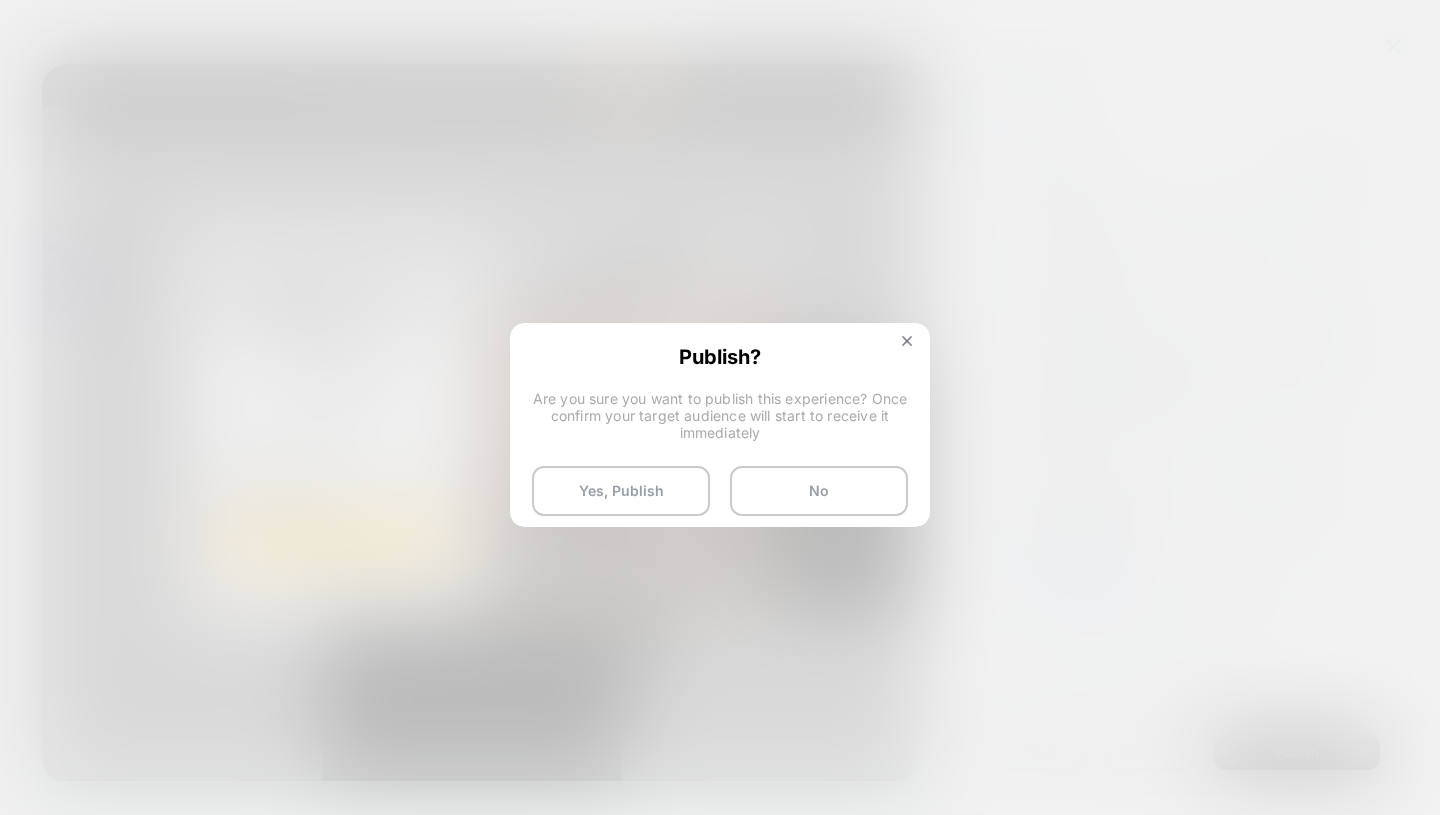 click on "Yes, Publish" at bounding box center [621, 491] 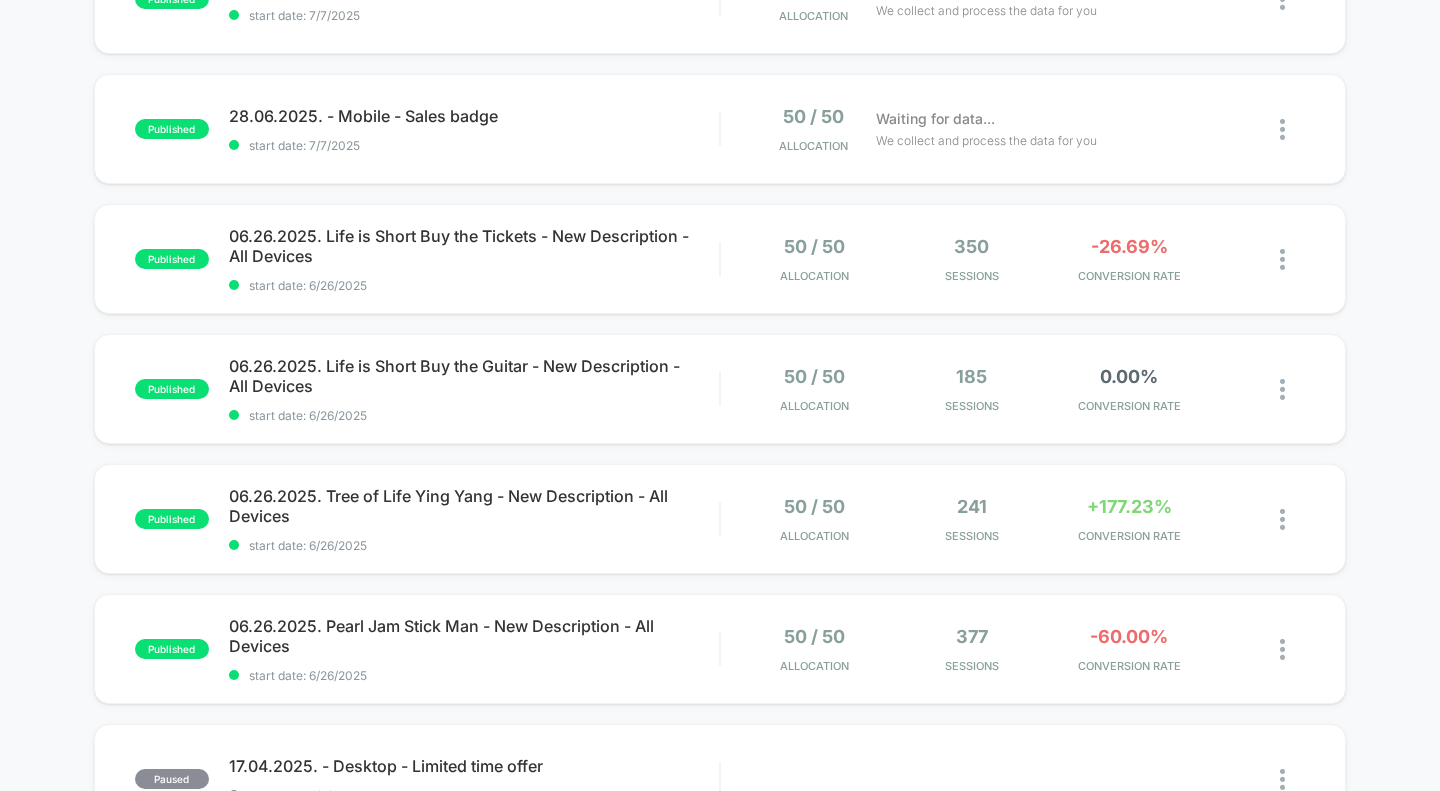 scroll, scrollTop: 275, scrollLeft: 0, axis: vertical 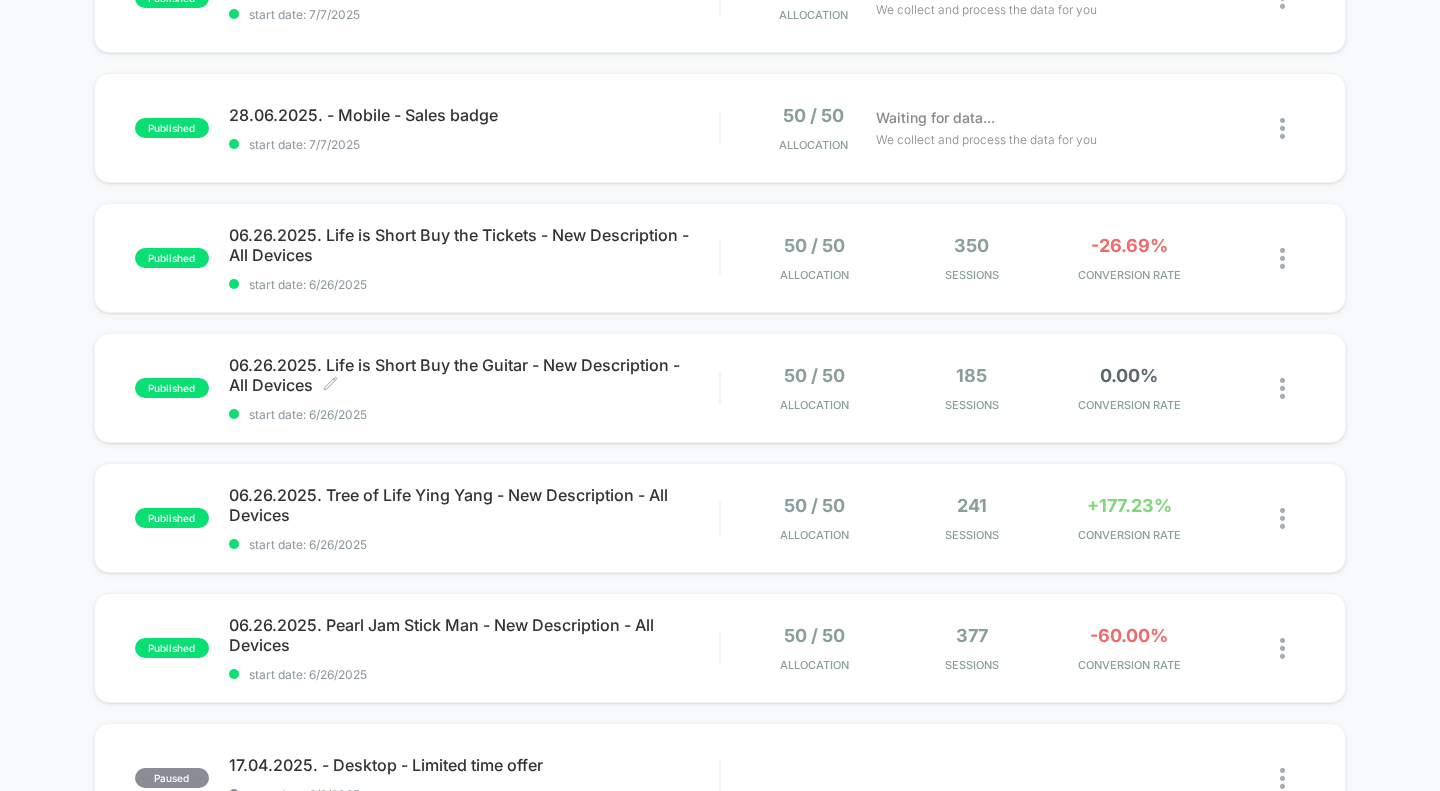 click on "06.26.2025. Life is Short Buy the Guitar - New Description - All Devices Click to edit experience details" at bounding box center [474, 375] 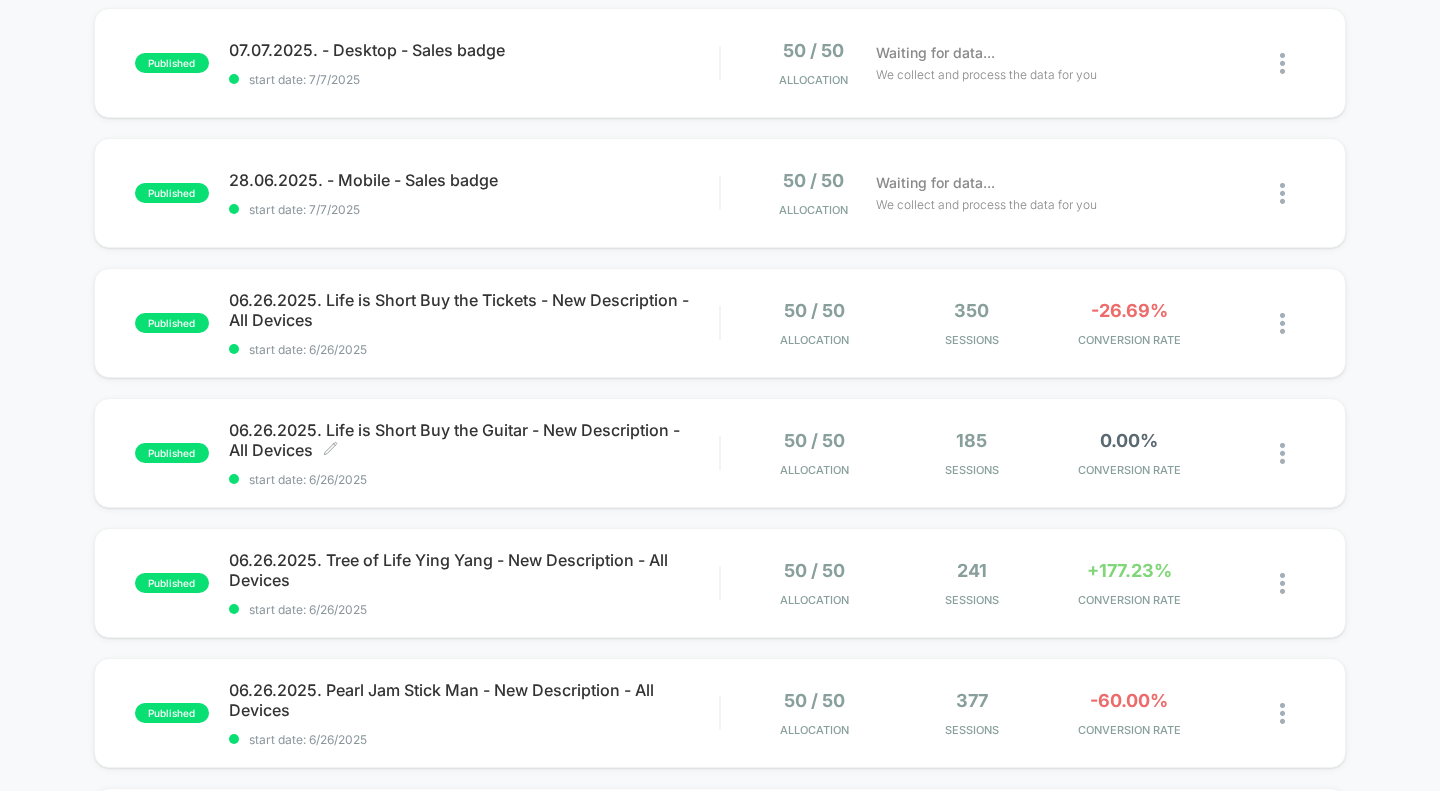 scroll, scrollTop: 212, scrollLeft: 0, axis: vertical 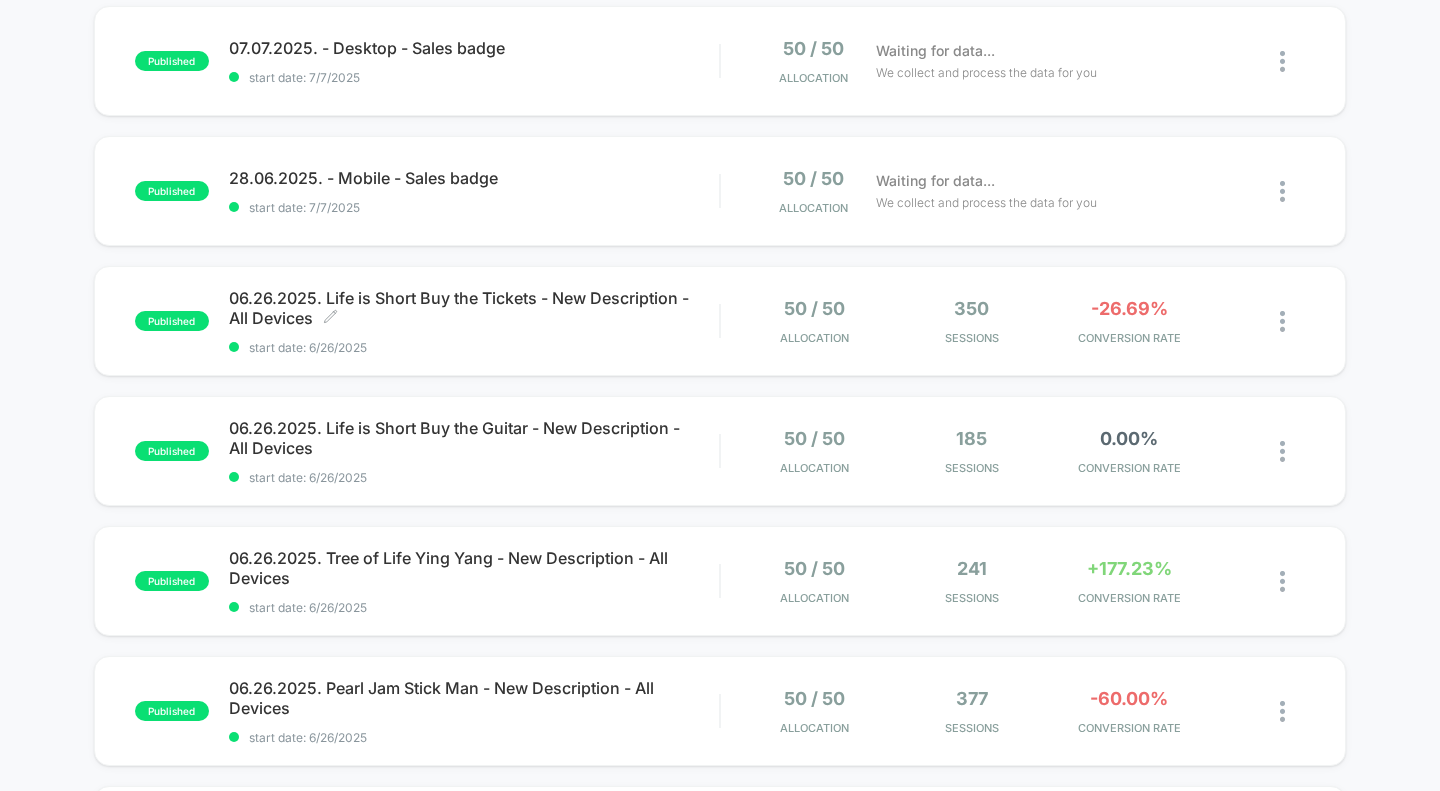 click on "06.26.2025. Life is Short Buy the Tickets - New Description - All Devices Click to edit experience details" at bounding box center (474, 308) 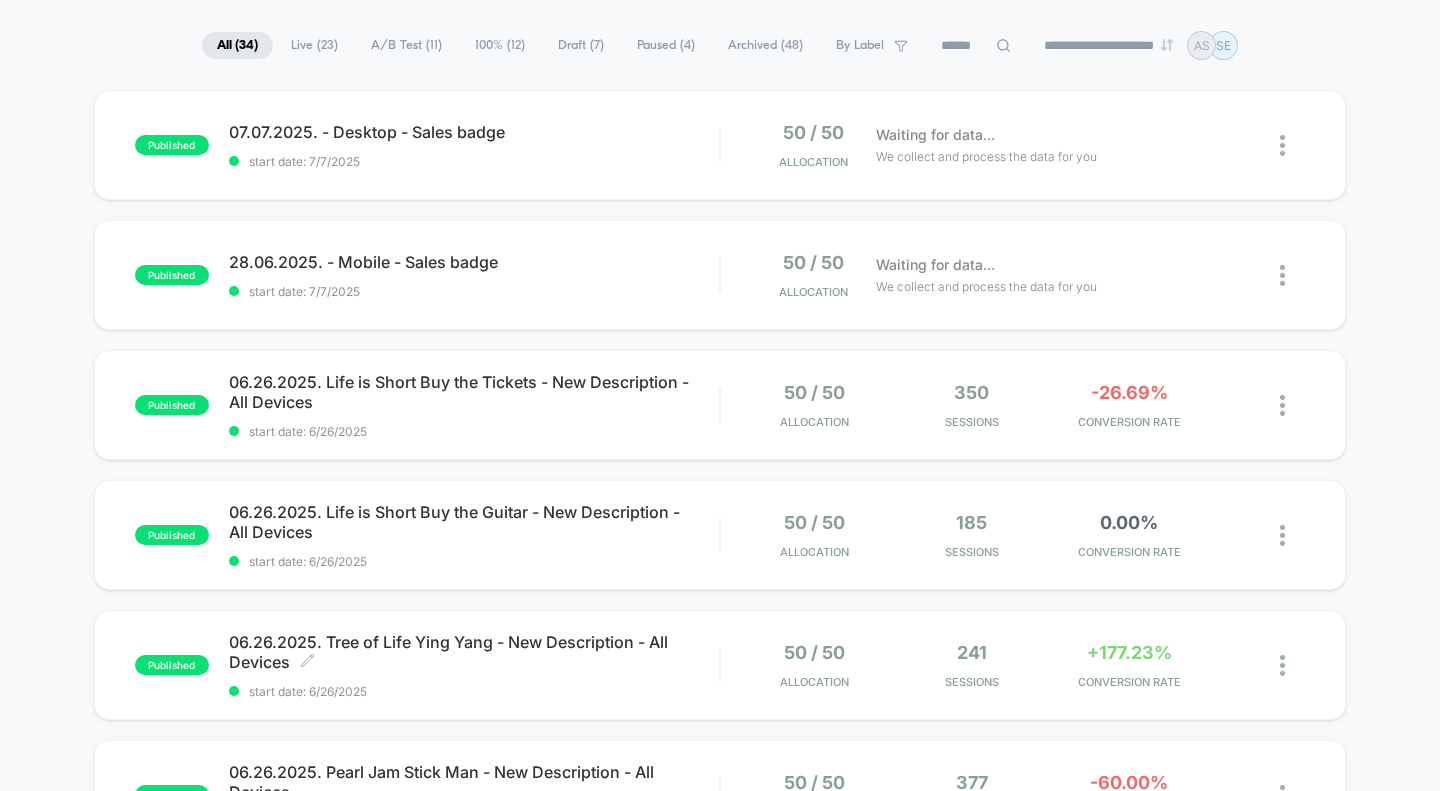 scroll, scrollTop: 271, scrollLeft: 0, axis: vertical 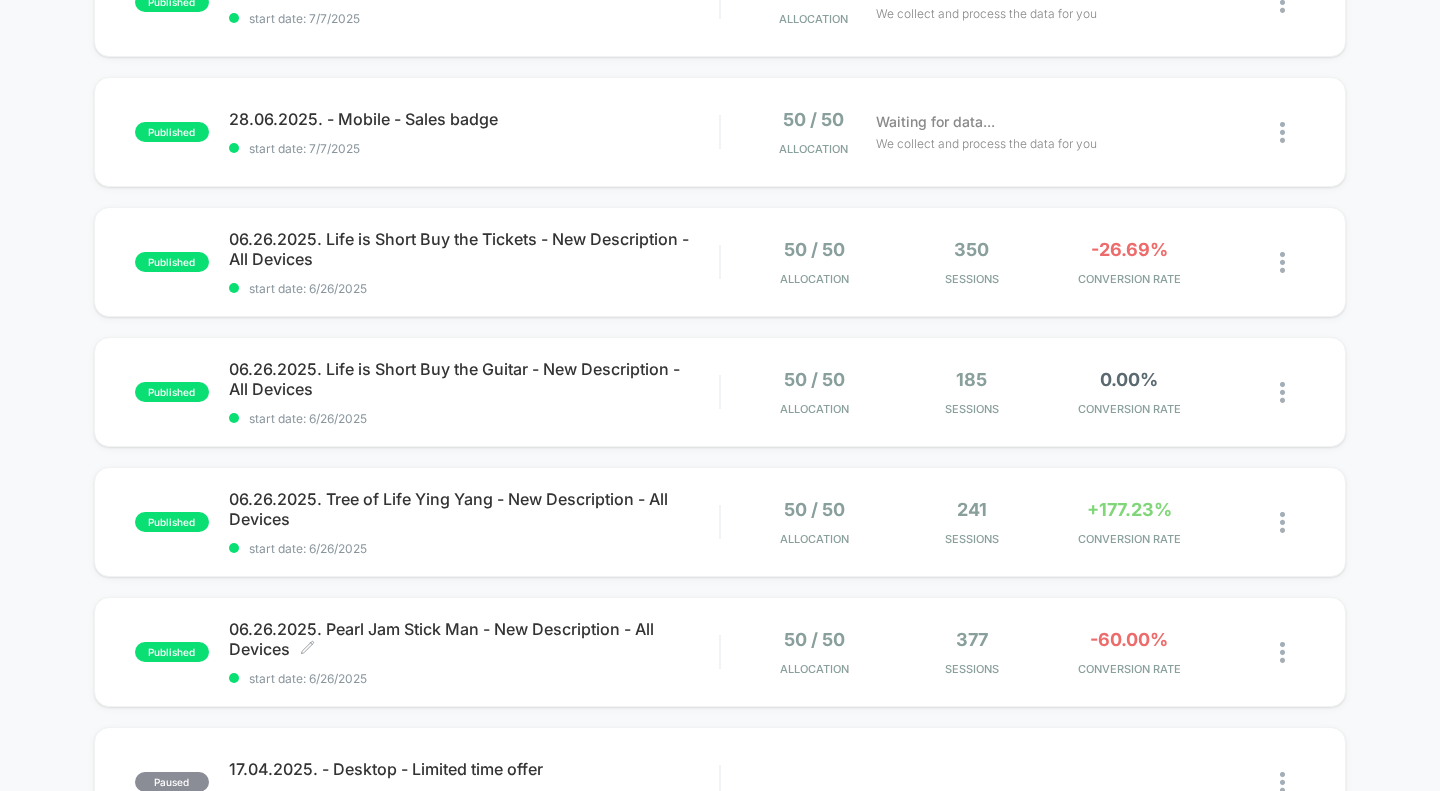 click on "06.26.2025. Pearl Jam Stick Man - New Description - All Devices Click to edit experience details" at bounding box center [474, 639] 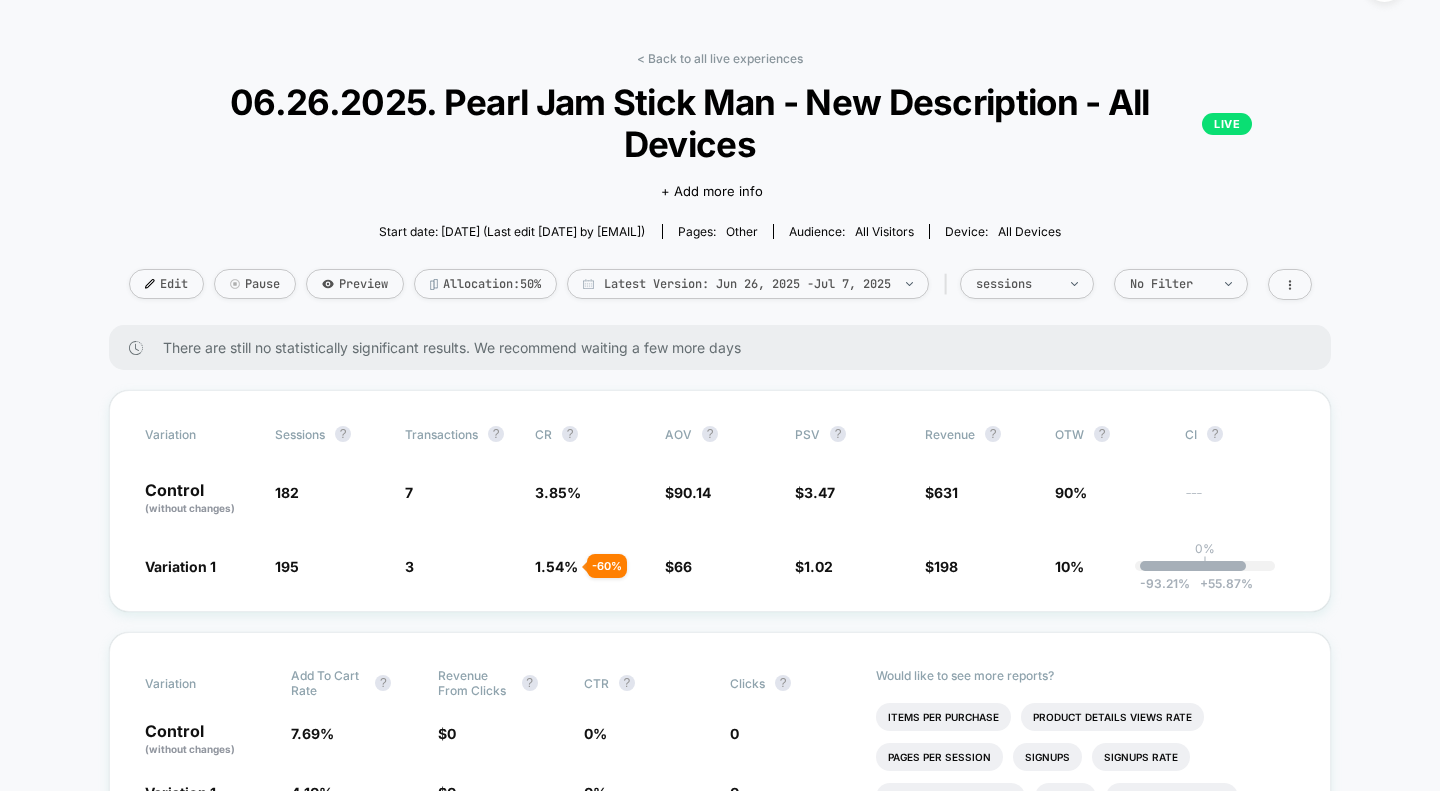 scroll, scrollTop: 52, scrollLeft: 0, axis: vertical 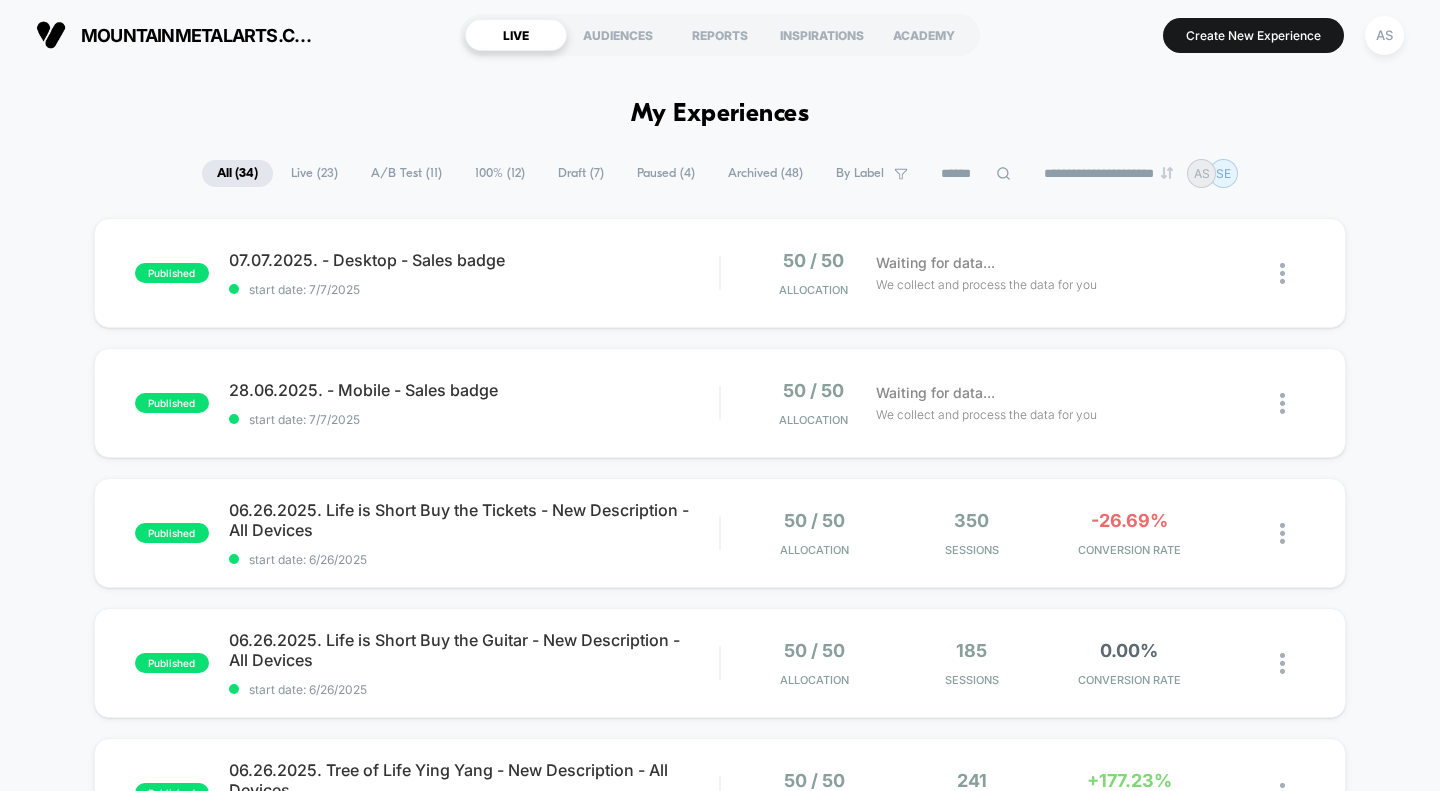 click at bounding box center [1282, 273] 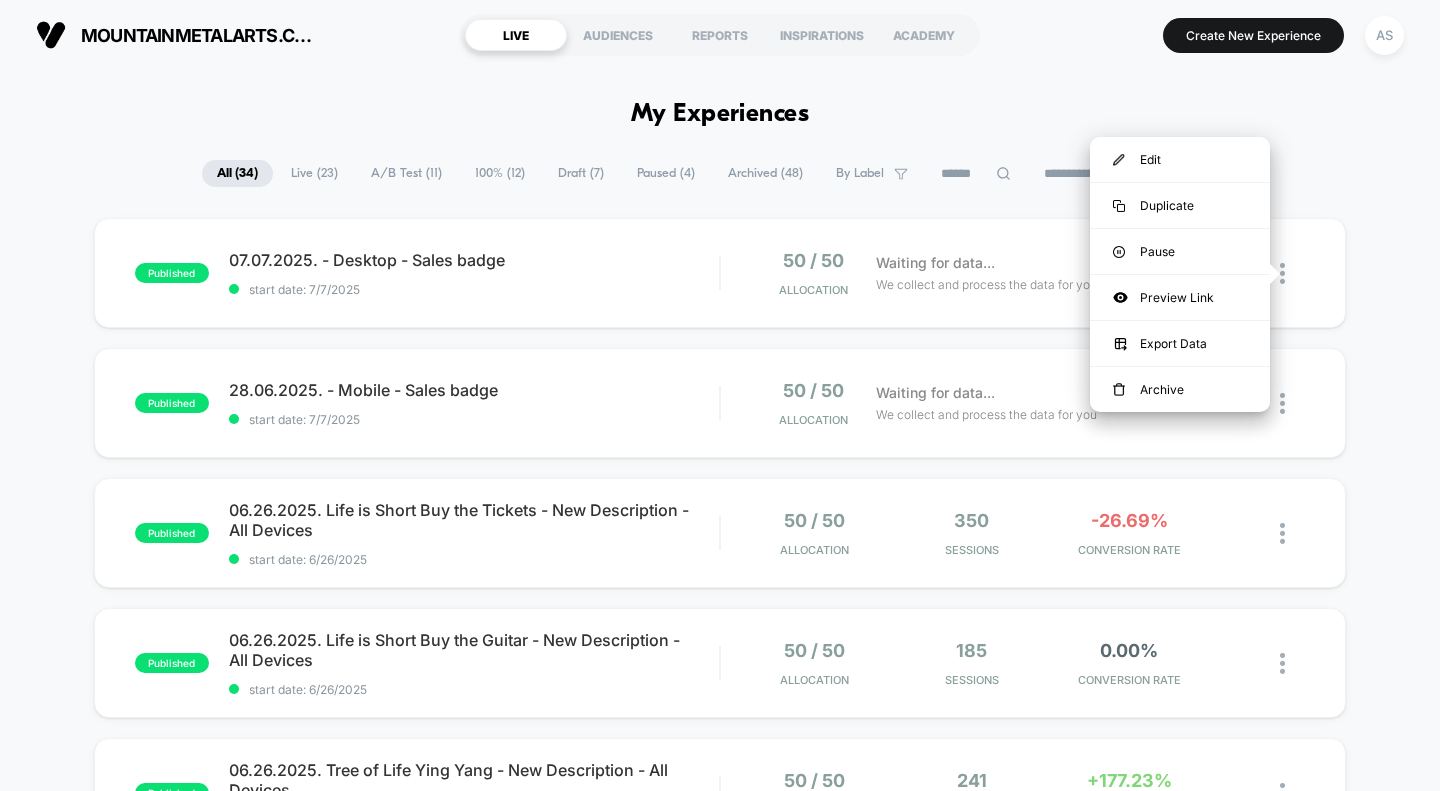 click on "Pause" at bounding box center [1180, 251] 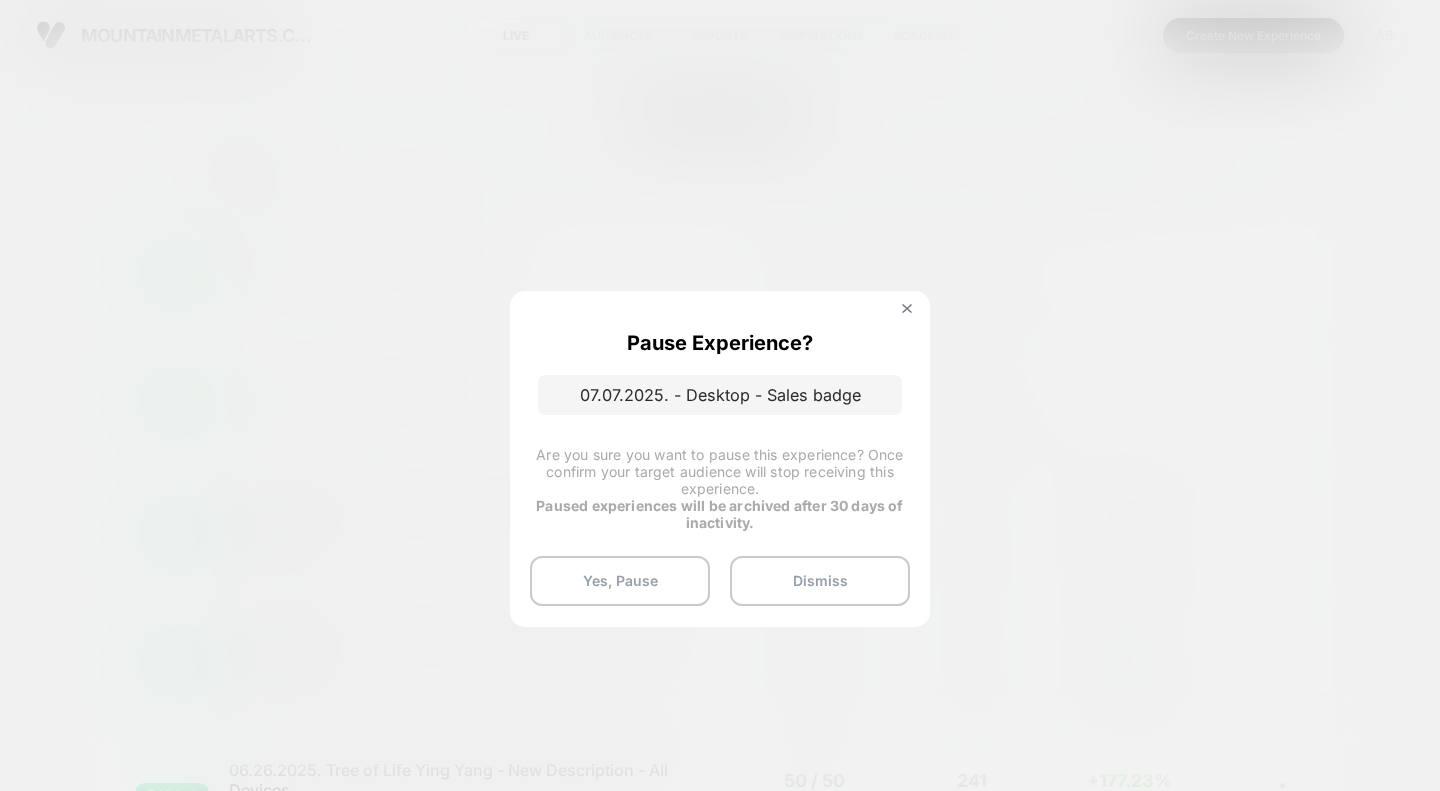click on "Yes, Pause" at bounding box center (620, 581) 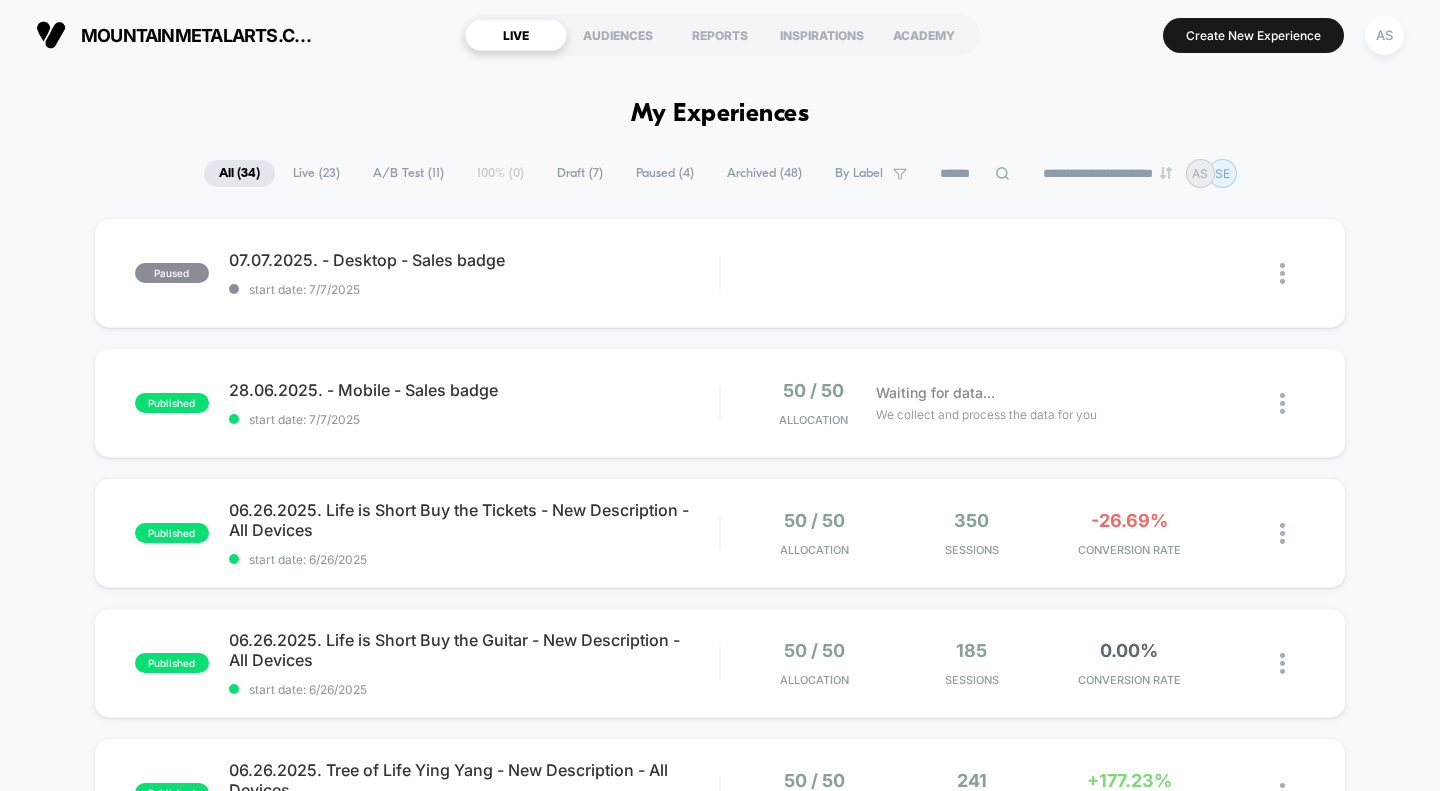 click at bounding box center (1282, 403) 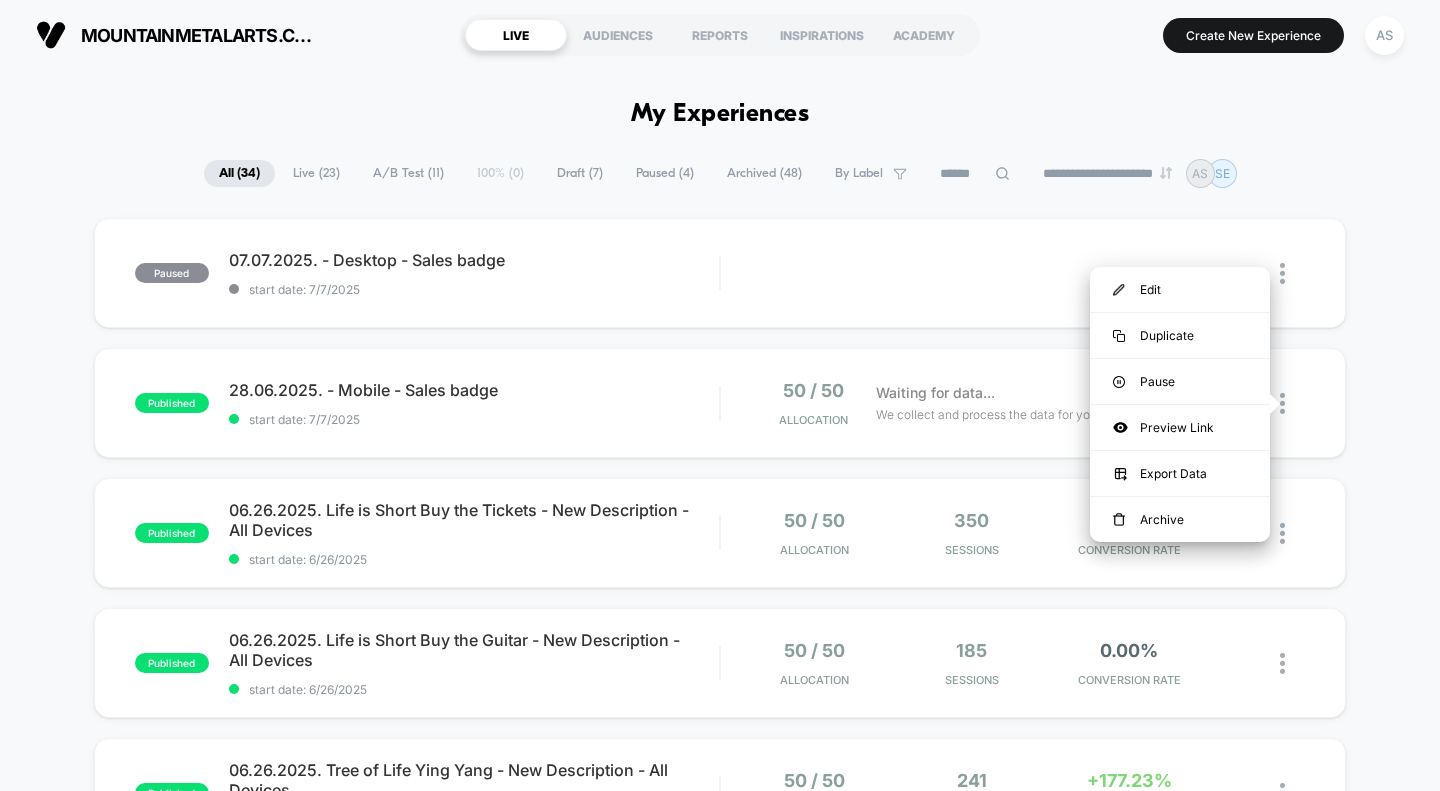 click on "Pause" at bounding box center [1180, 381] 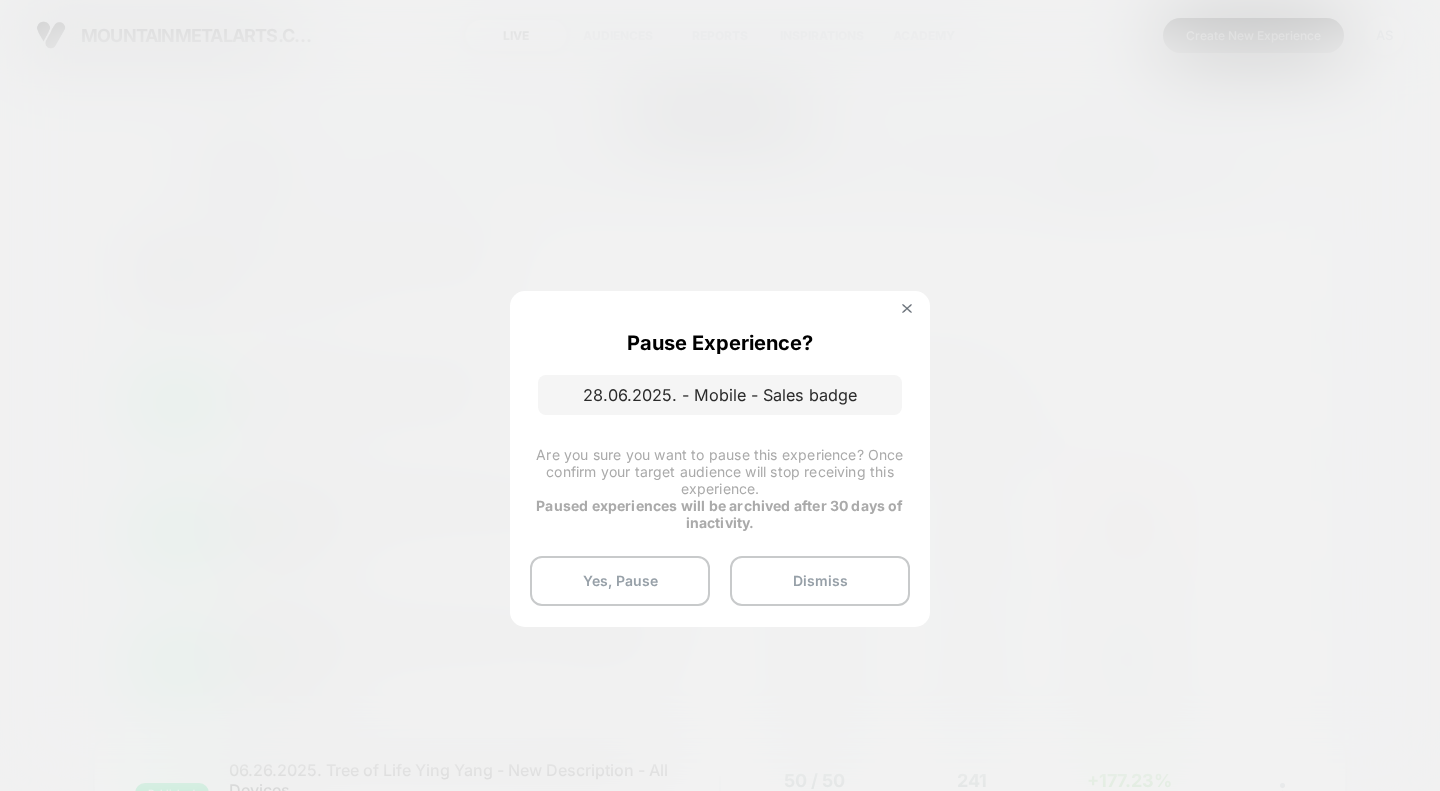 click on "Yes, Pause" at bounding box center [620, 581] 